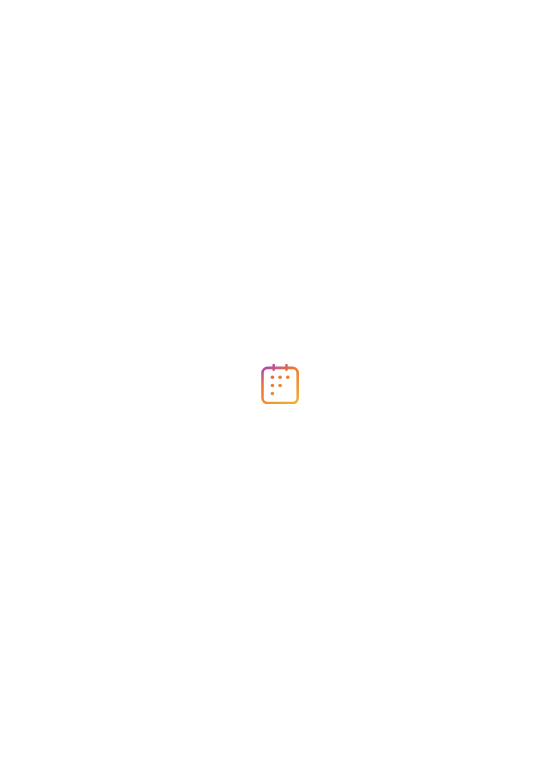 scroll, scrollTop: 0, scrollLeft: 0, axis: both 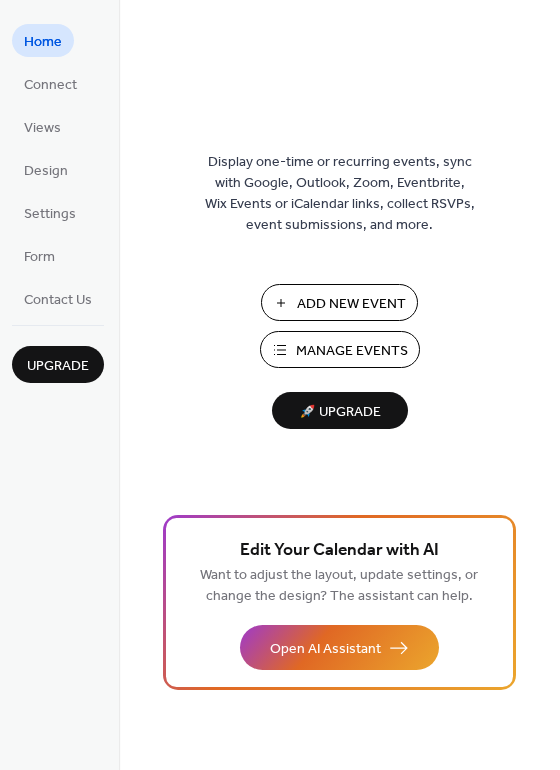 click on "Home" at bounding box center [43, 42] 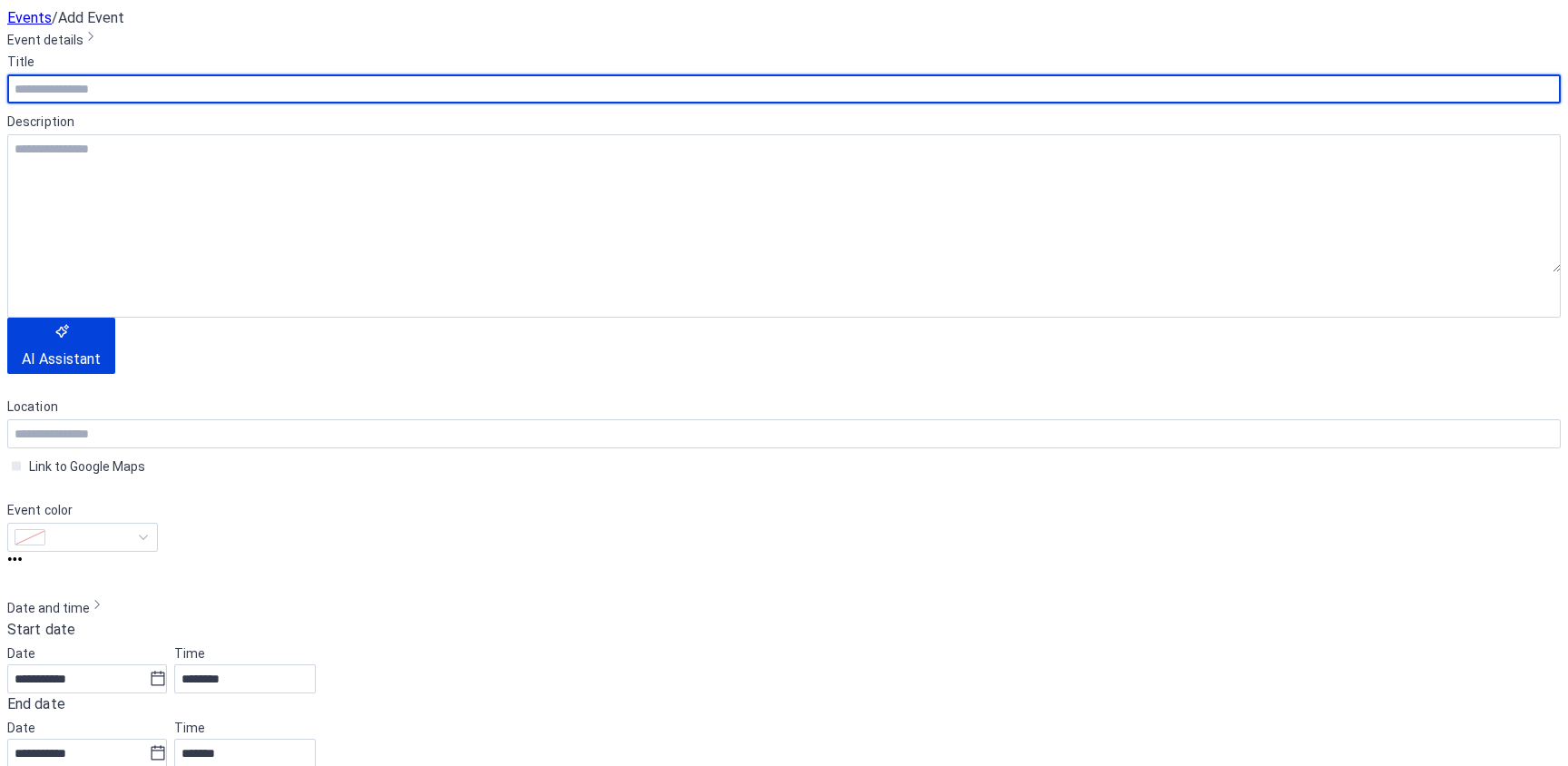 scroll, scrollTop: 0, scrollLeft: 0, axis: both 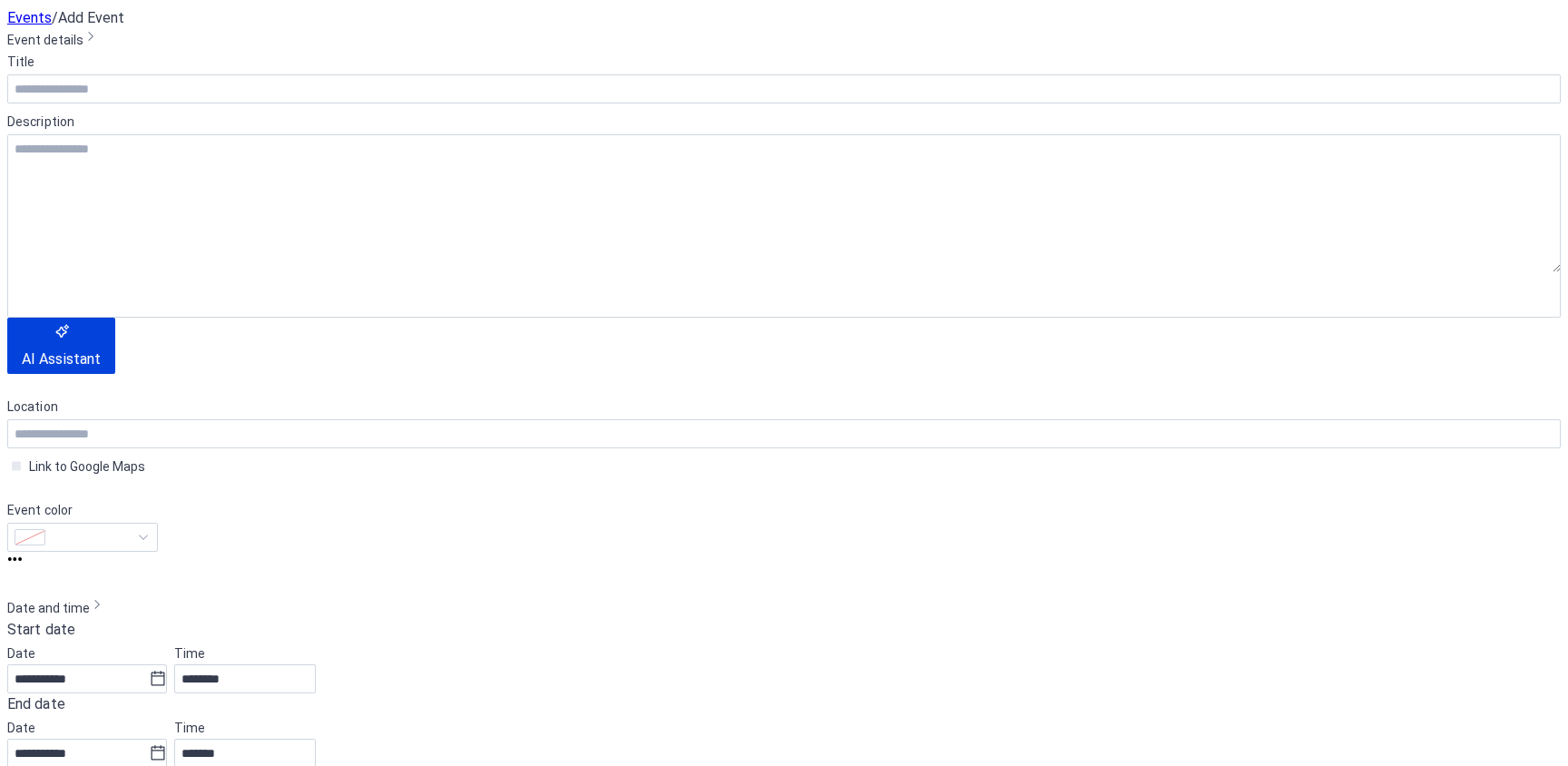 click 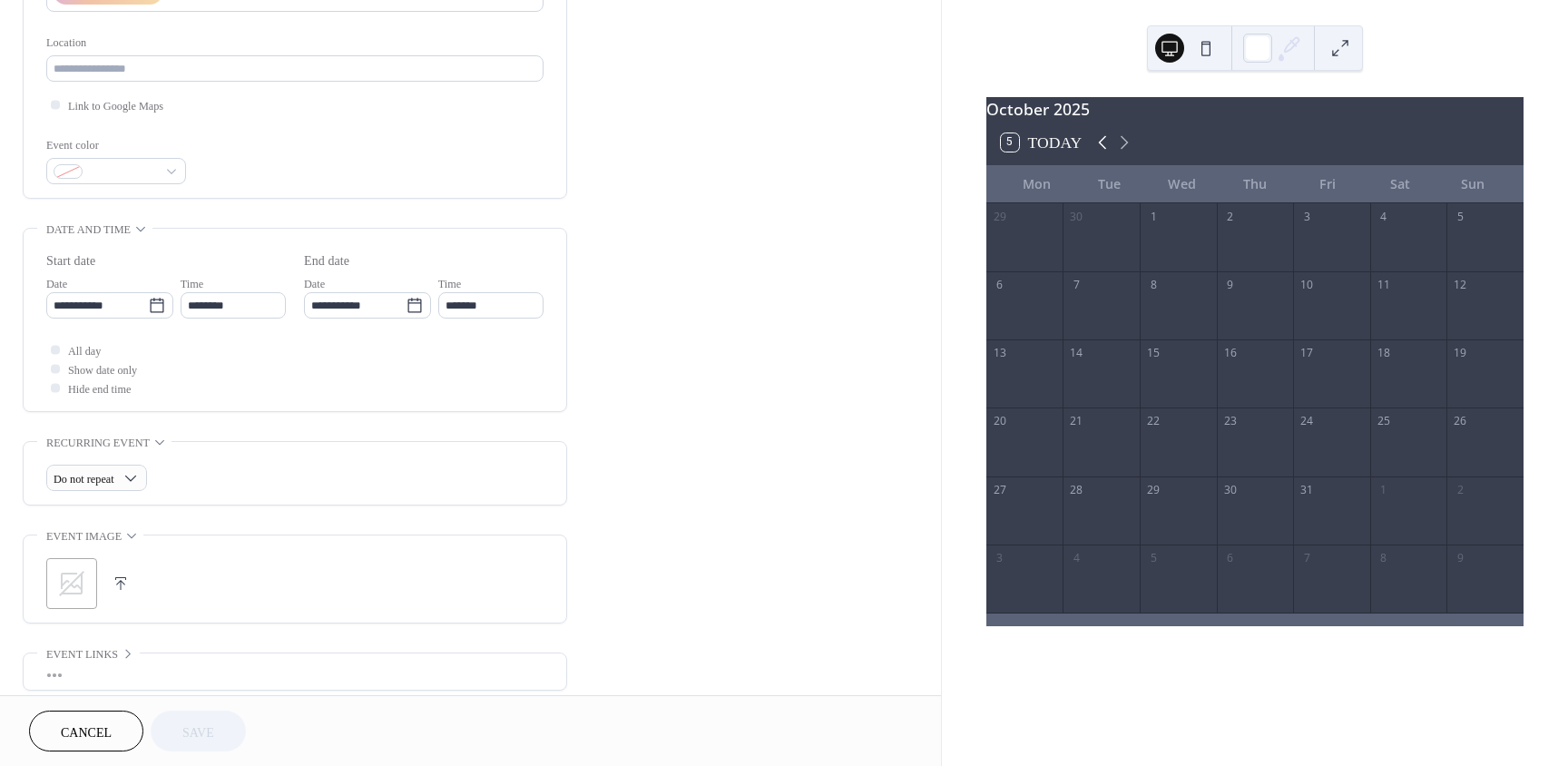 click 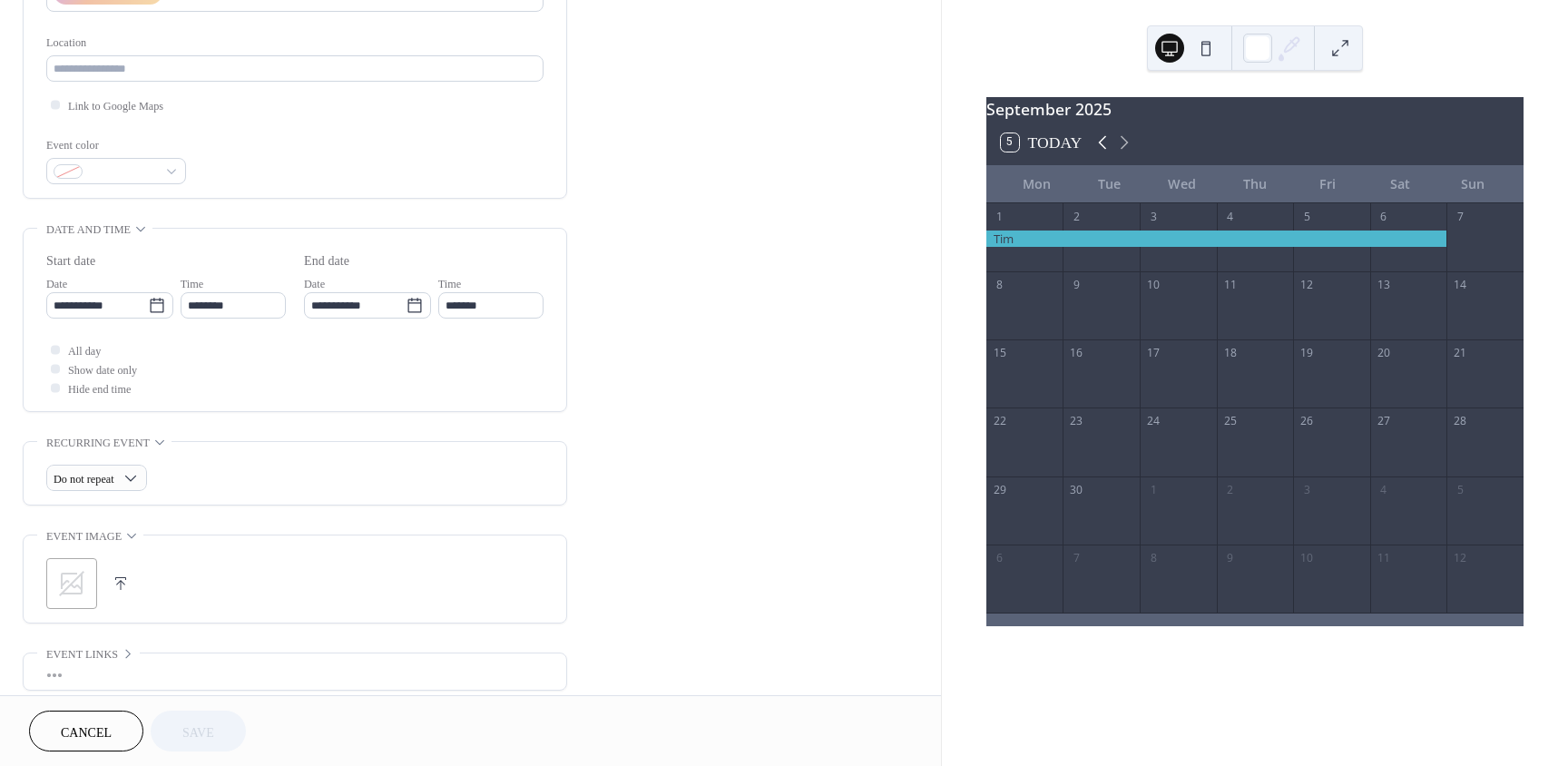 click 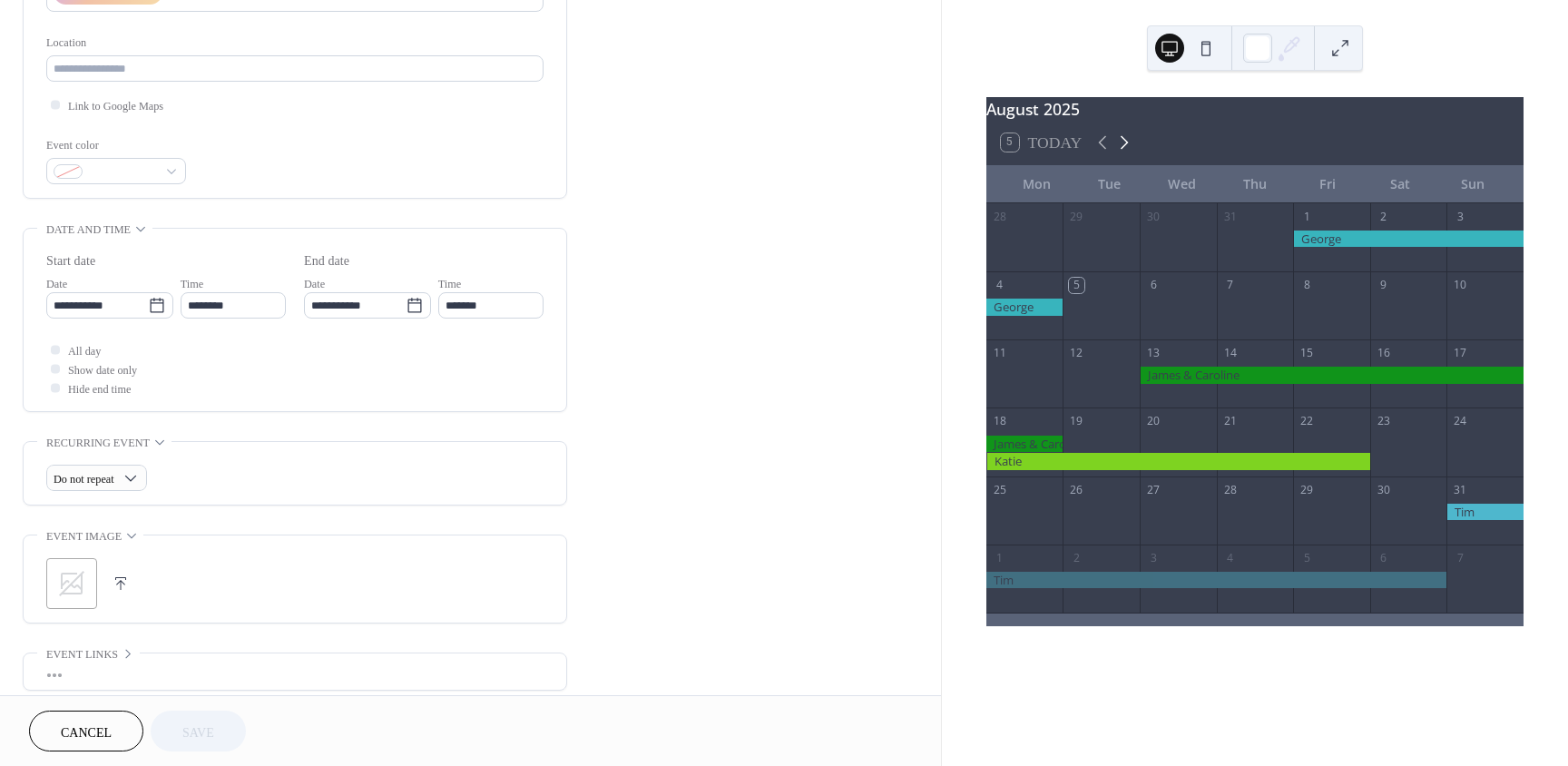 click 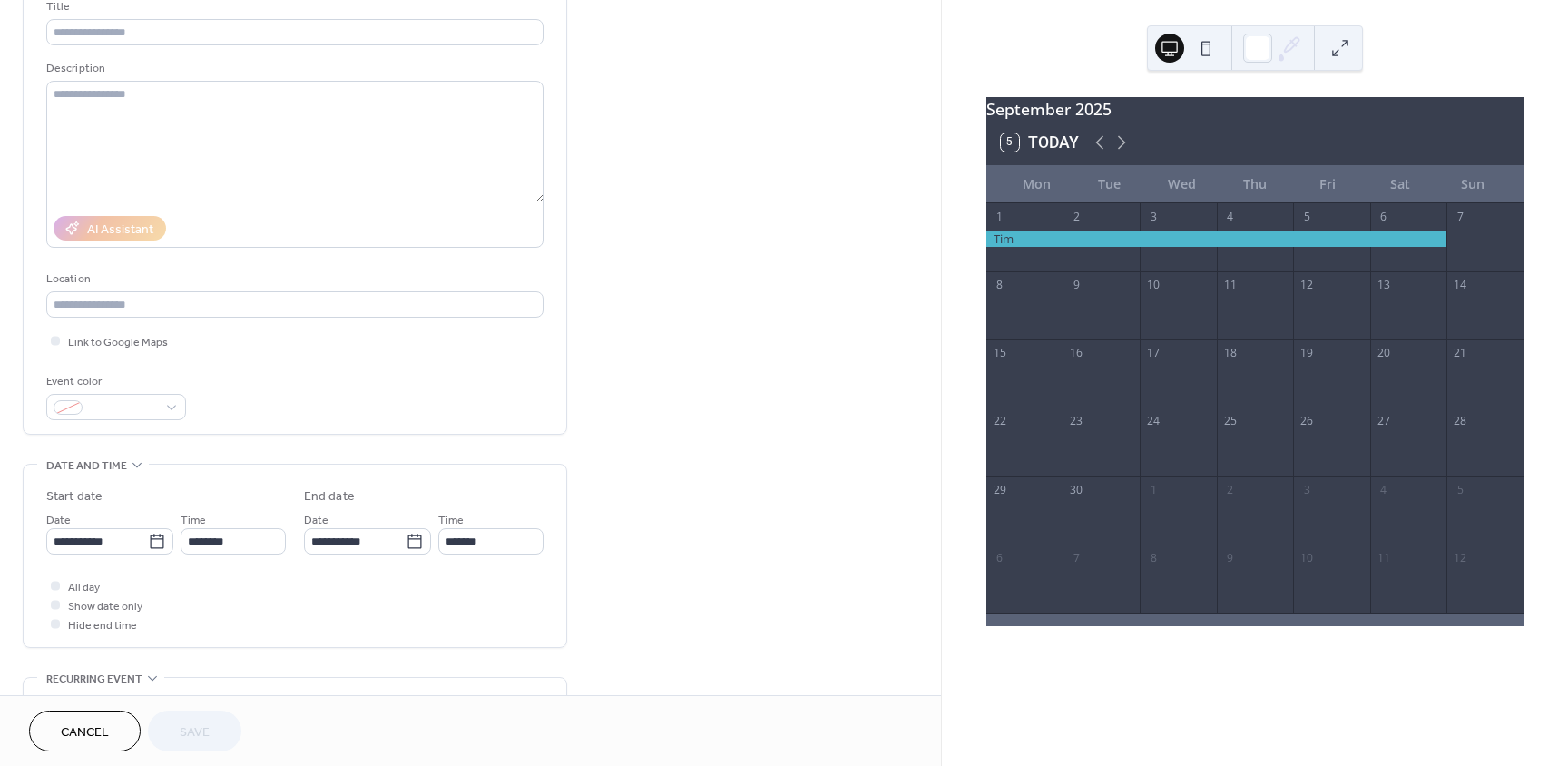 scroll, scrollTop: 0, scrollLeft: 0, axis: both 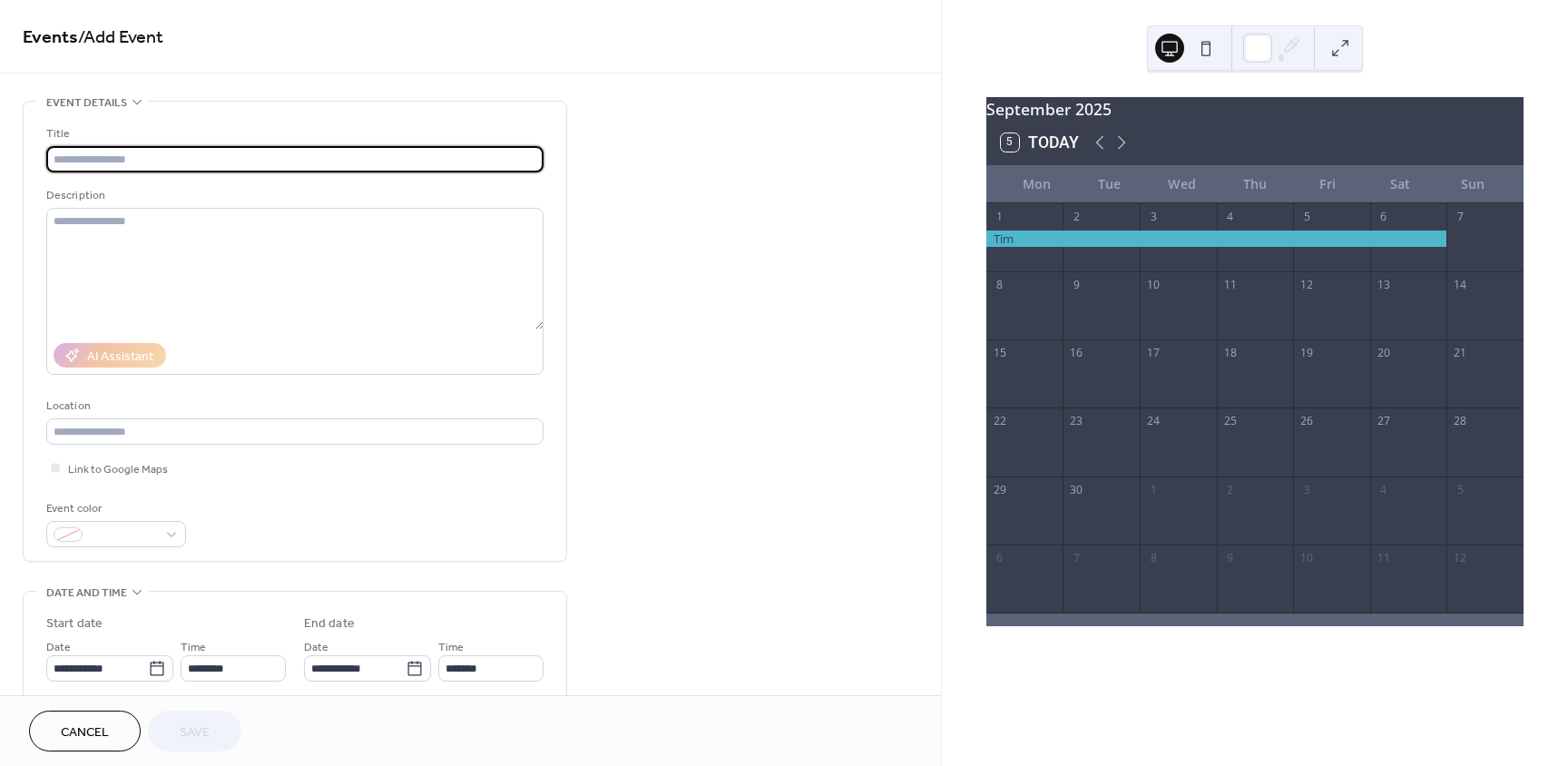 click at bounding box center (295, 159) 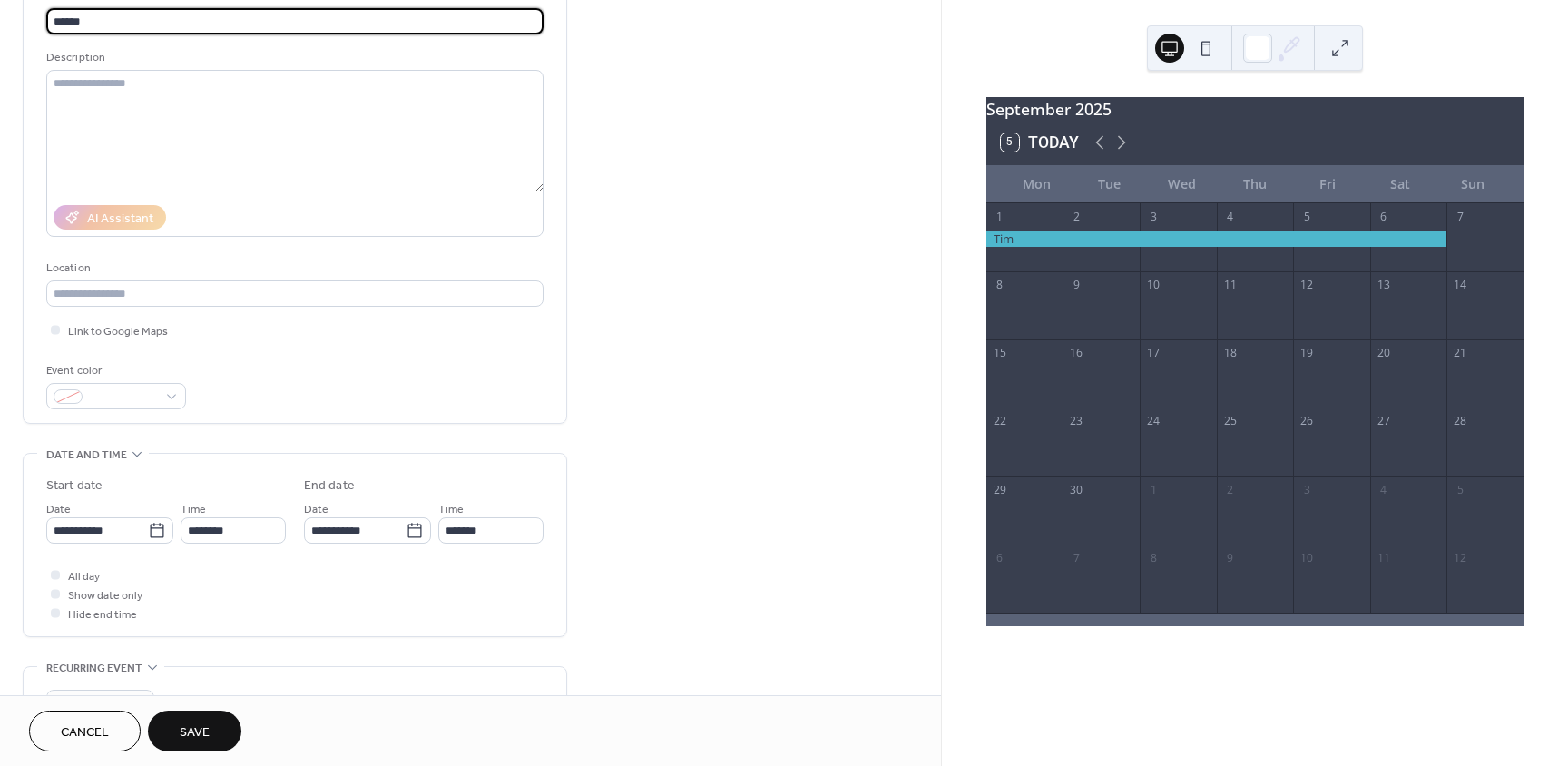 scroll, scrollTop: 182, scrollLeft: 0, axis: vertical 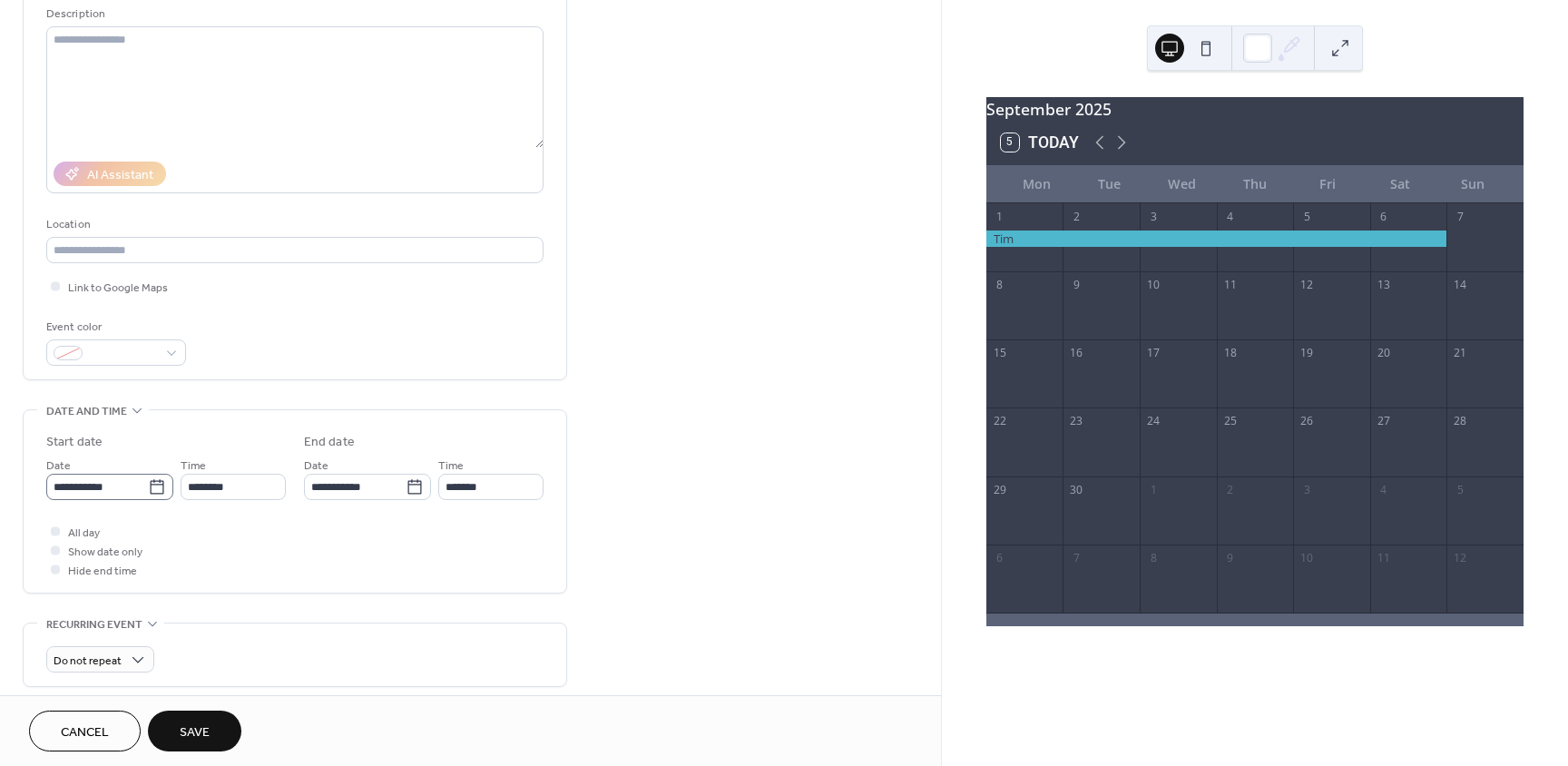 type on "******" 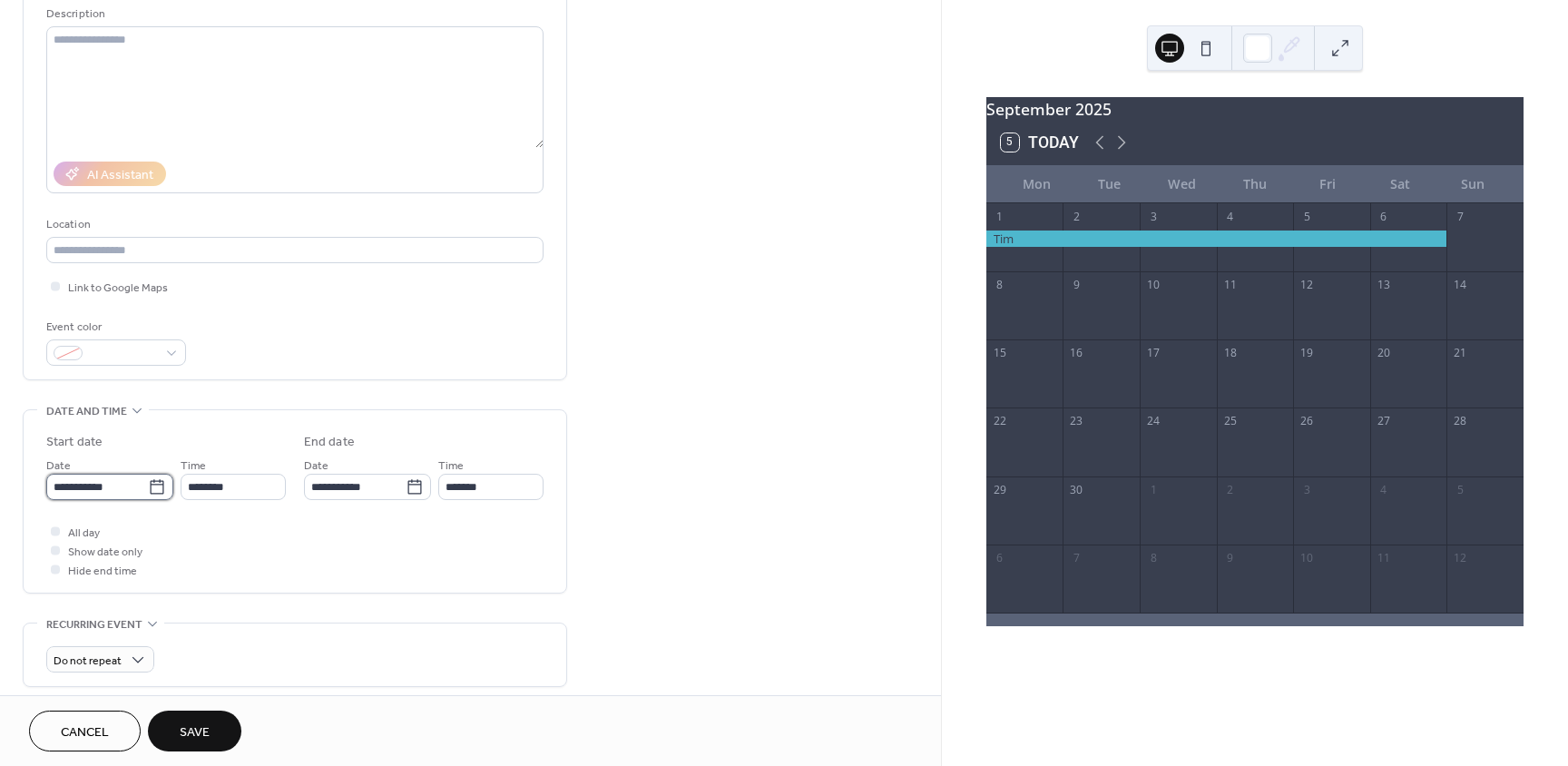 click on "**********" at bounding box center [97, 486] 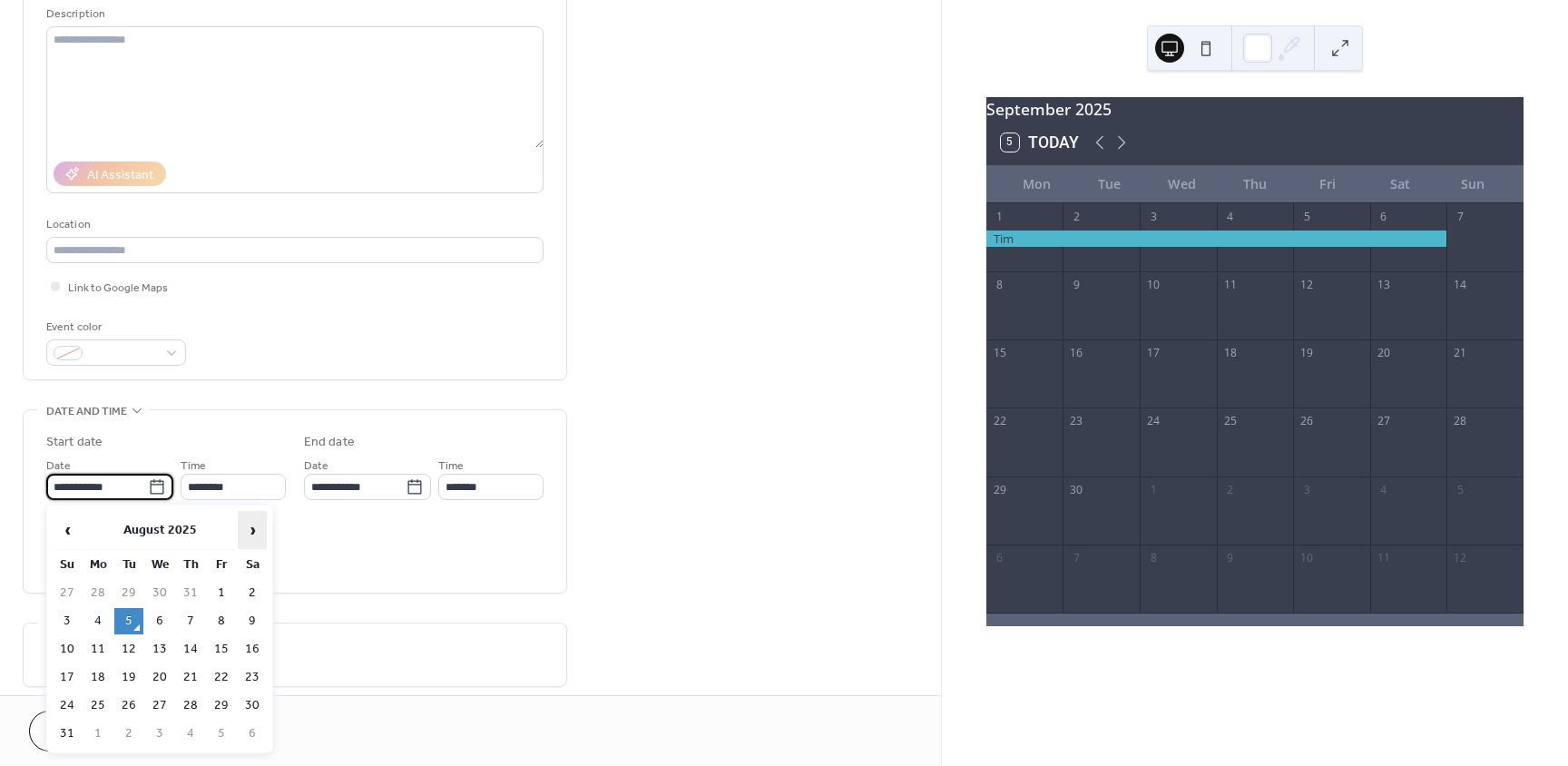 click on "›" at bounding box center (252, 530) 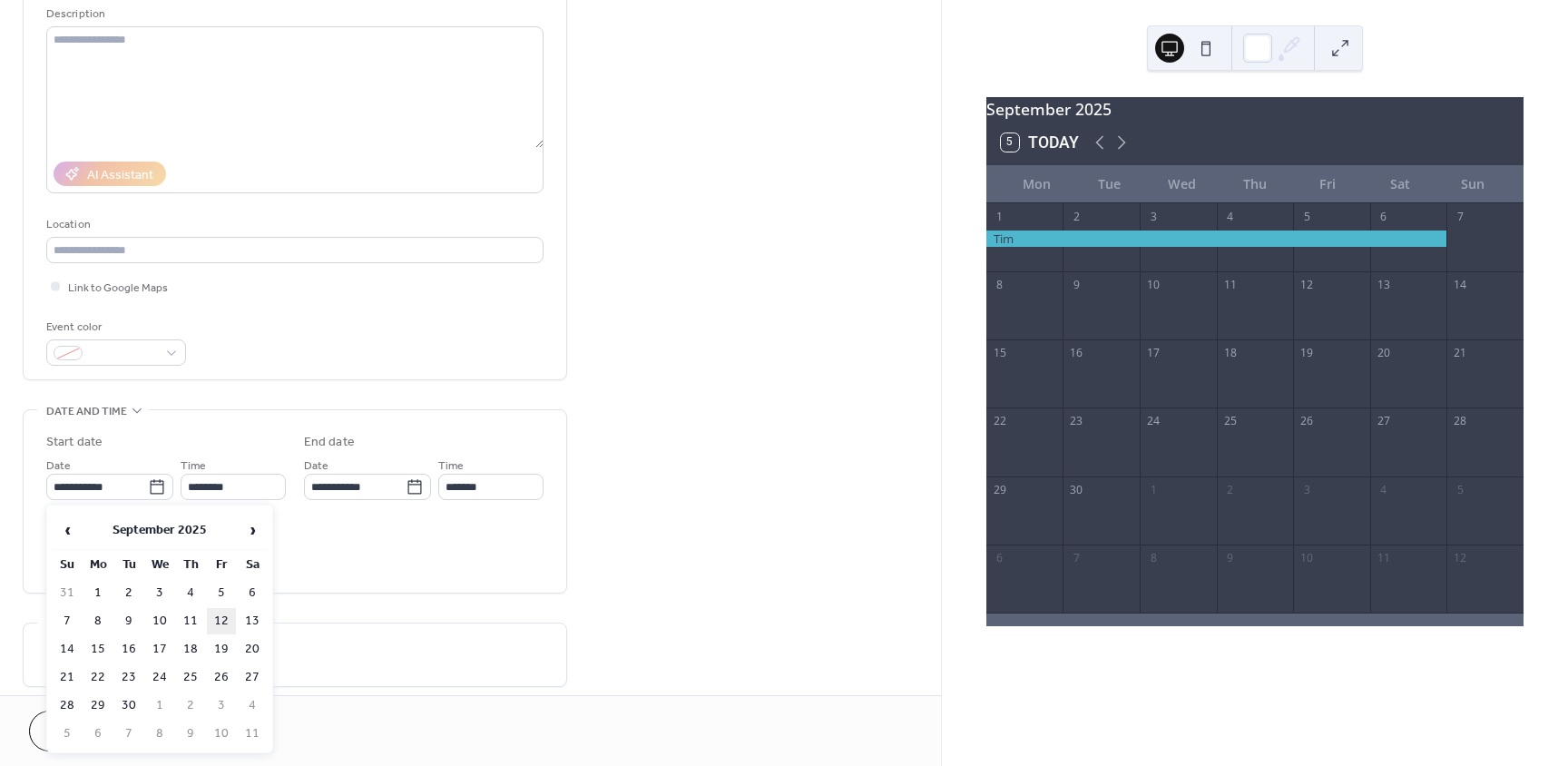 click on "12" at bounding box center [221, 621] 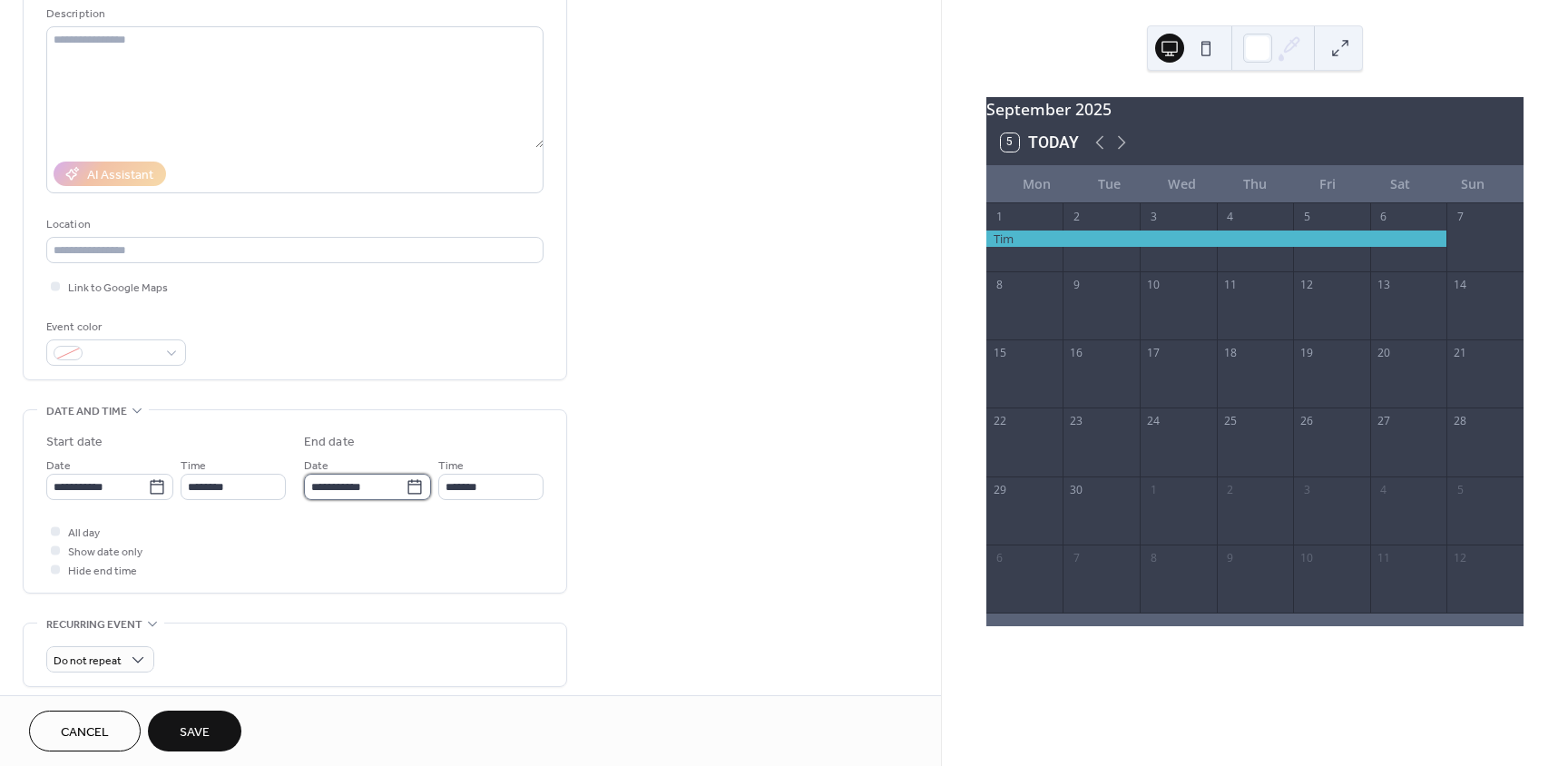 click on "**********" at bounding box center (355, 486) 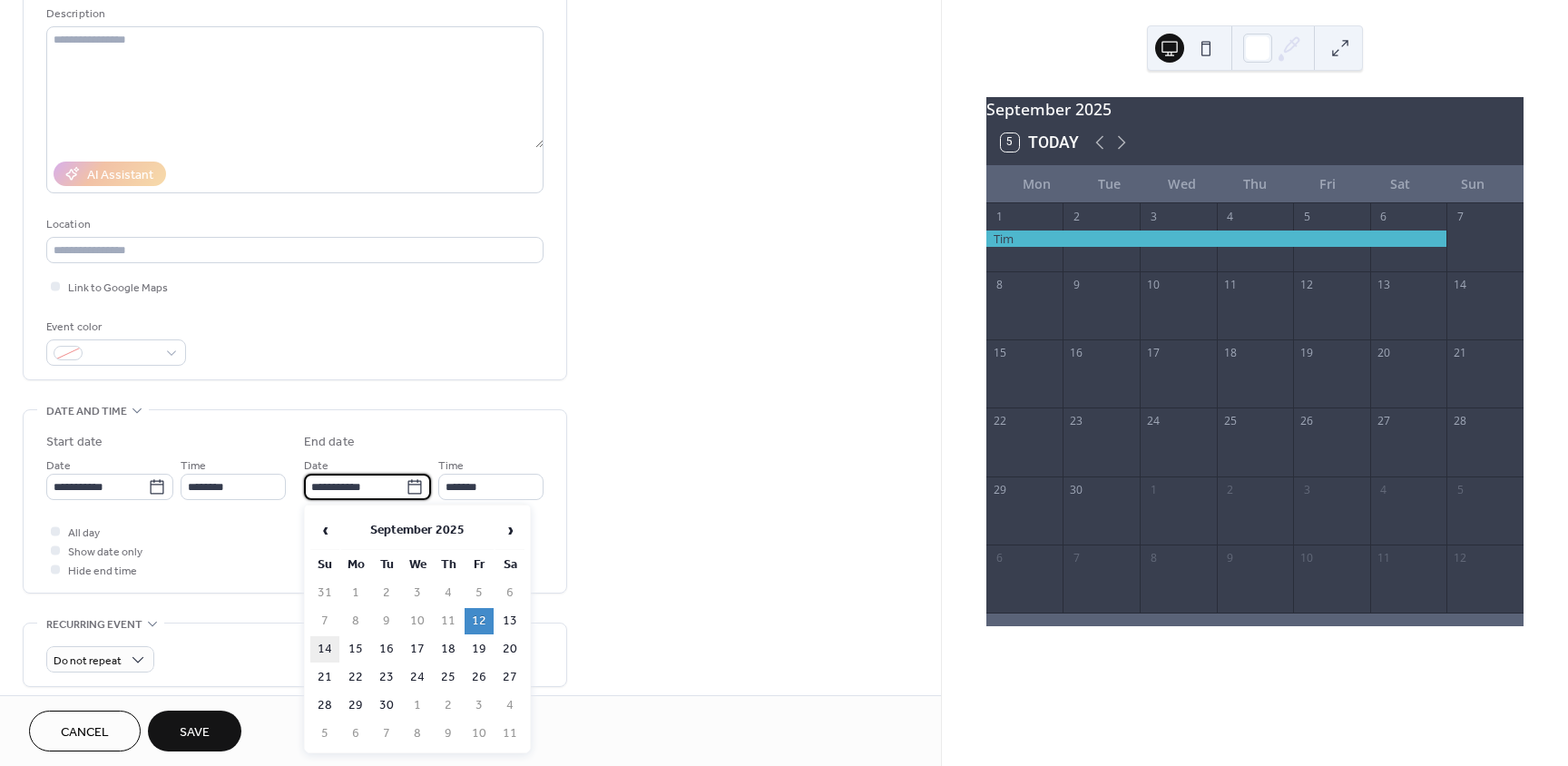click on "14" at bounding box center (325, 649) 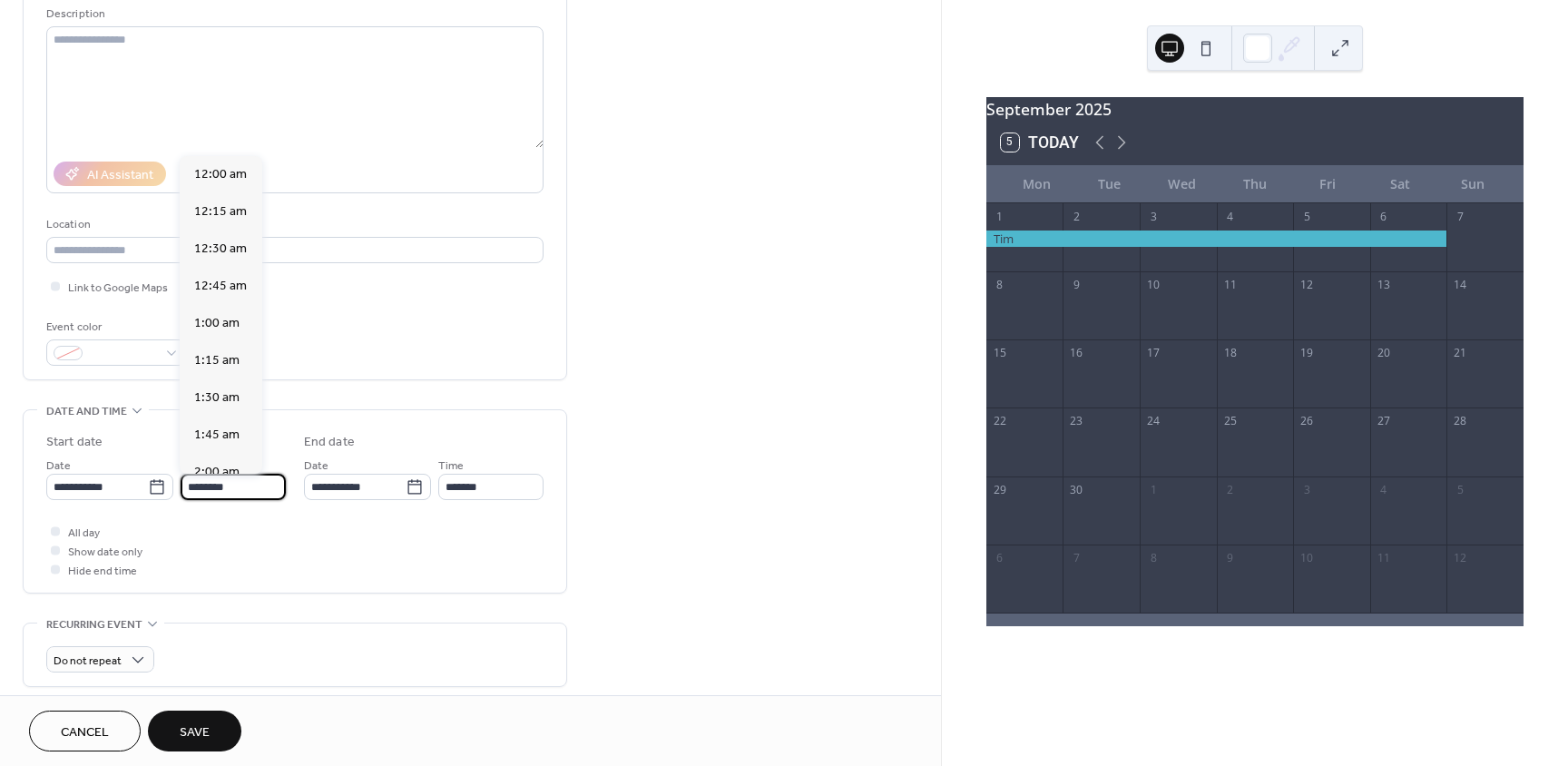 click on "********" at bounding box center [233, 486] 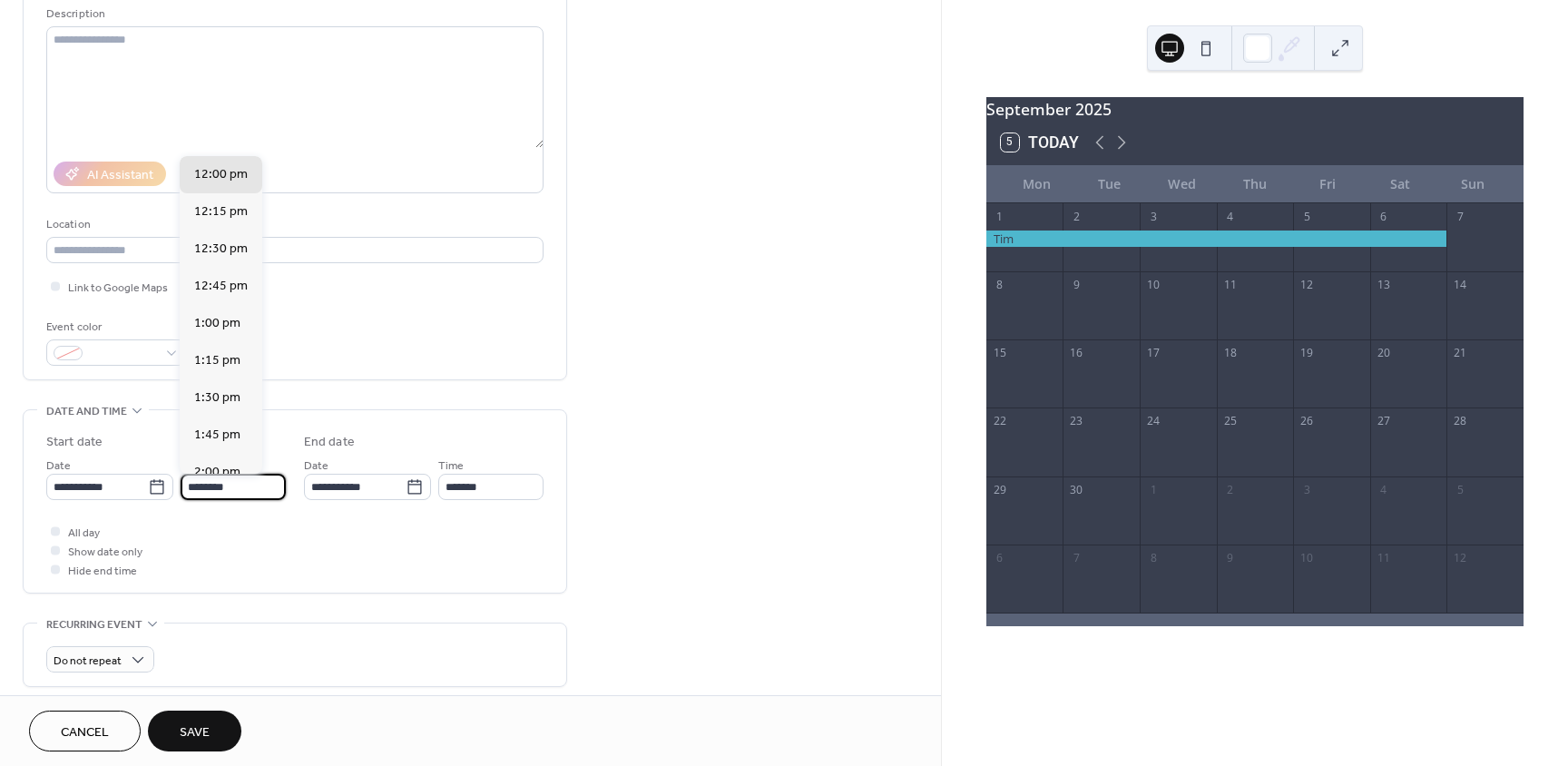 click on "All day Show date only Hide end time" at bounding box center (295, 550) 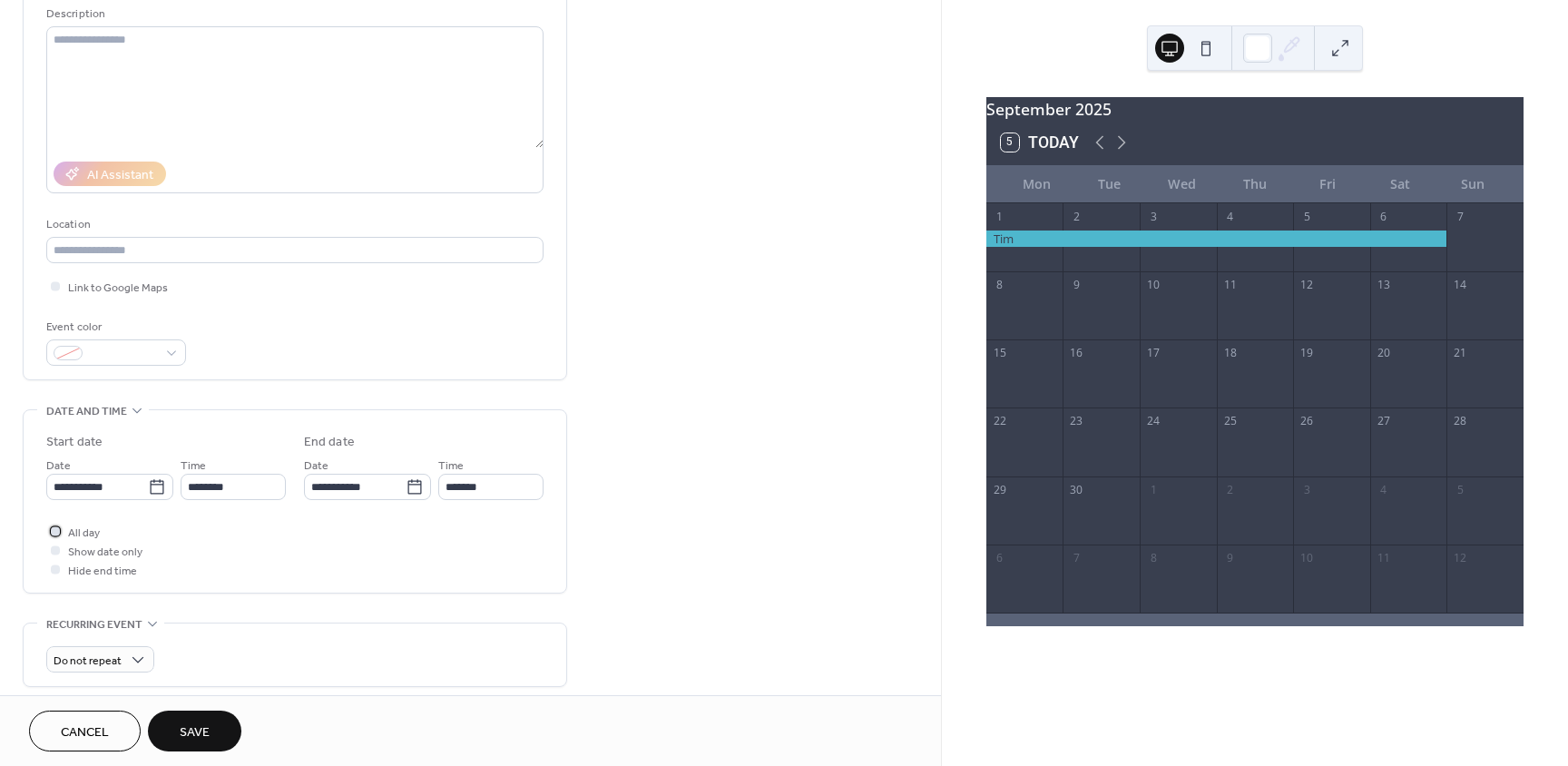 click at bounding box center (55, 531) 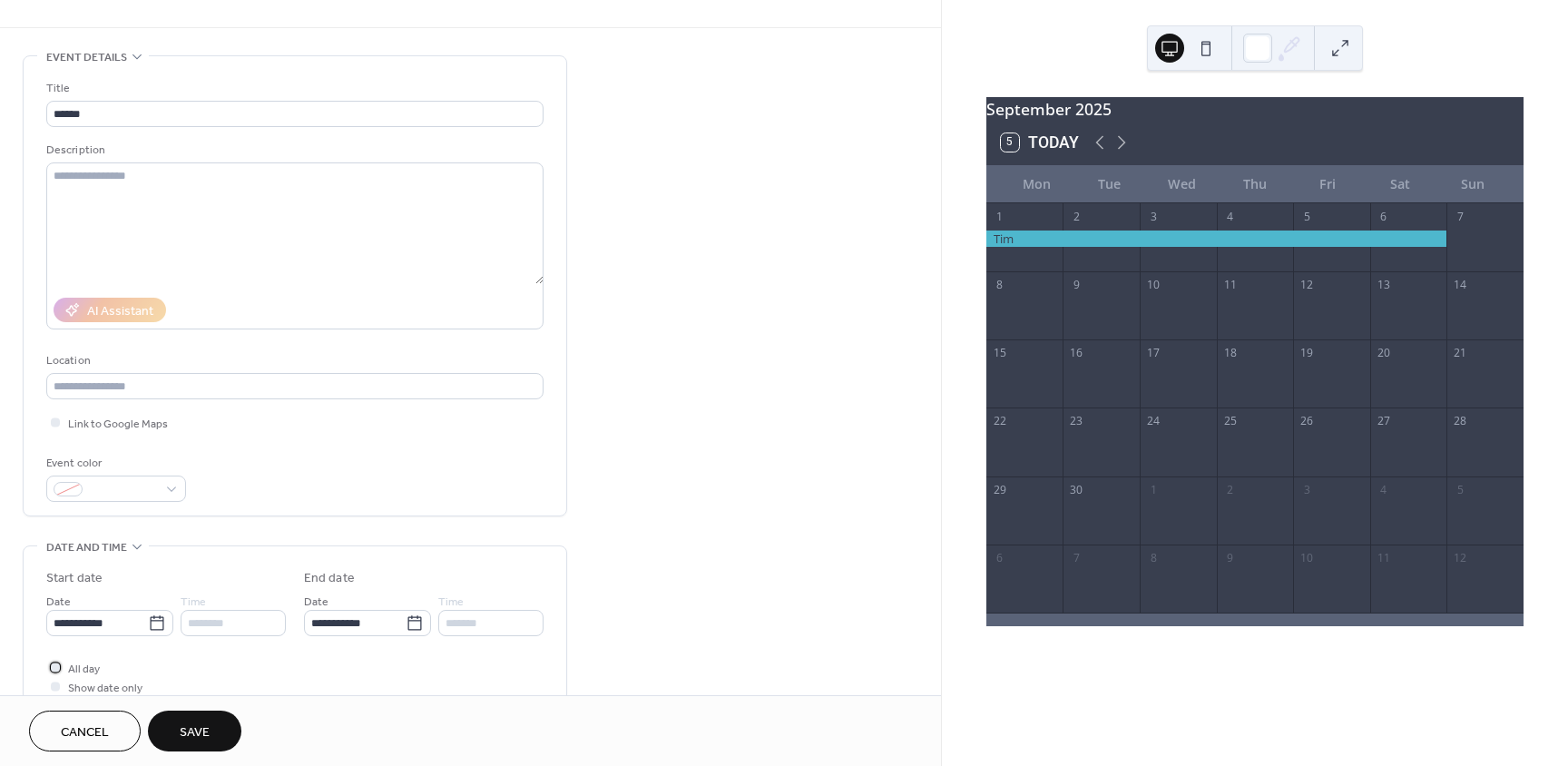scroll, scrollTop: 0, scrollLeft: 0, axis: both 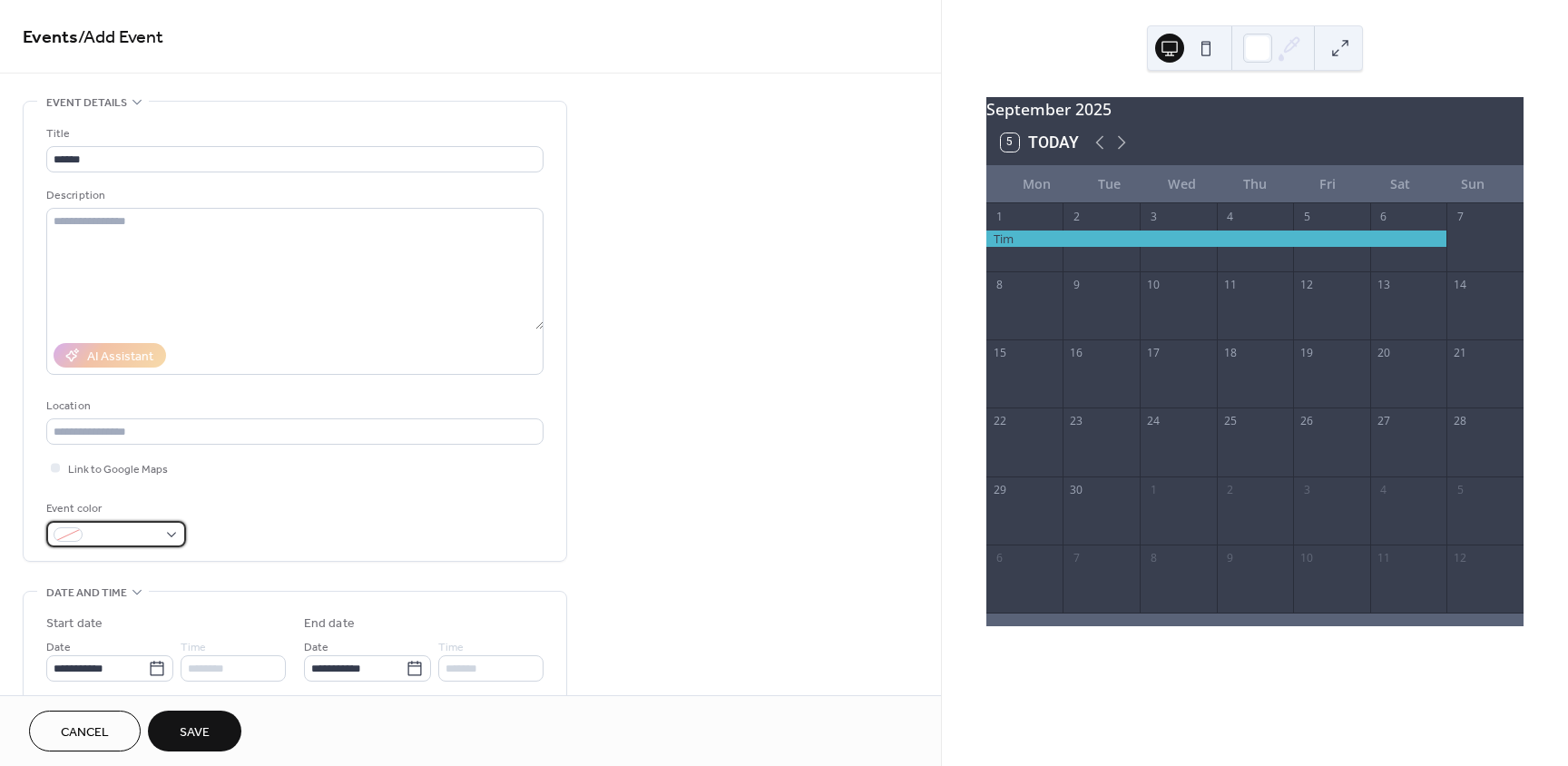 click at bounding box center (116, 534) 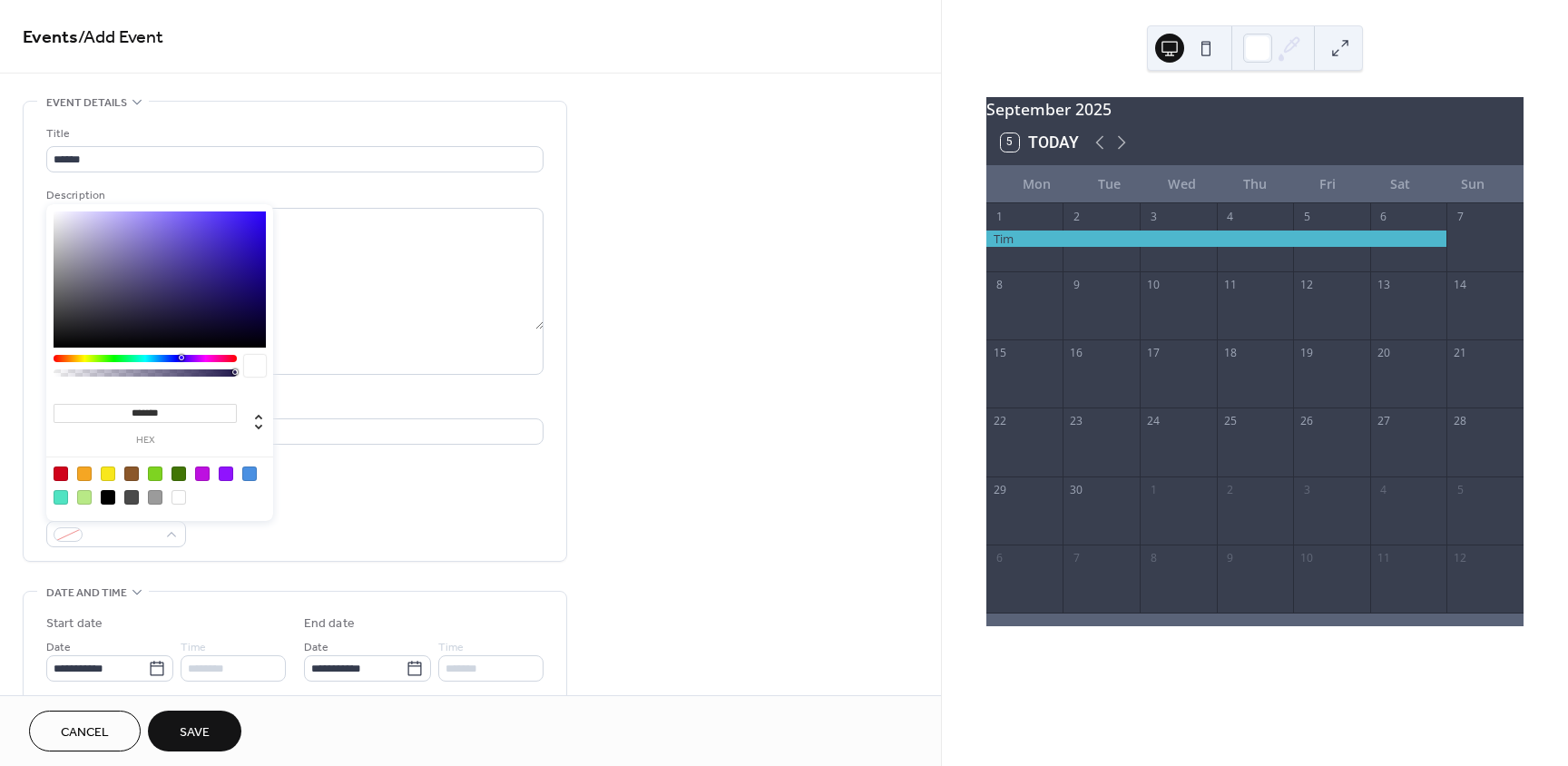 click at bounding box center [108, 474] 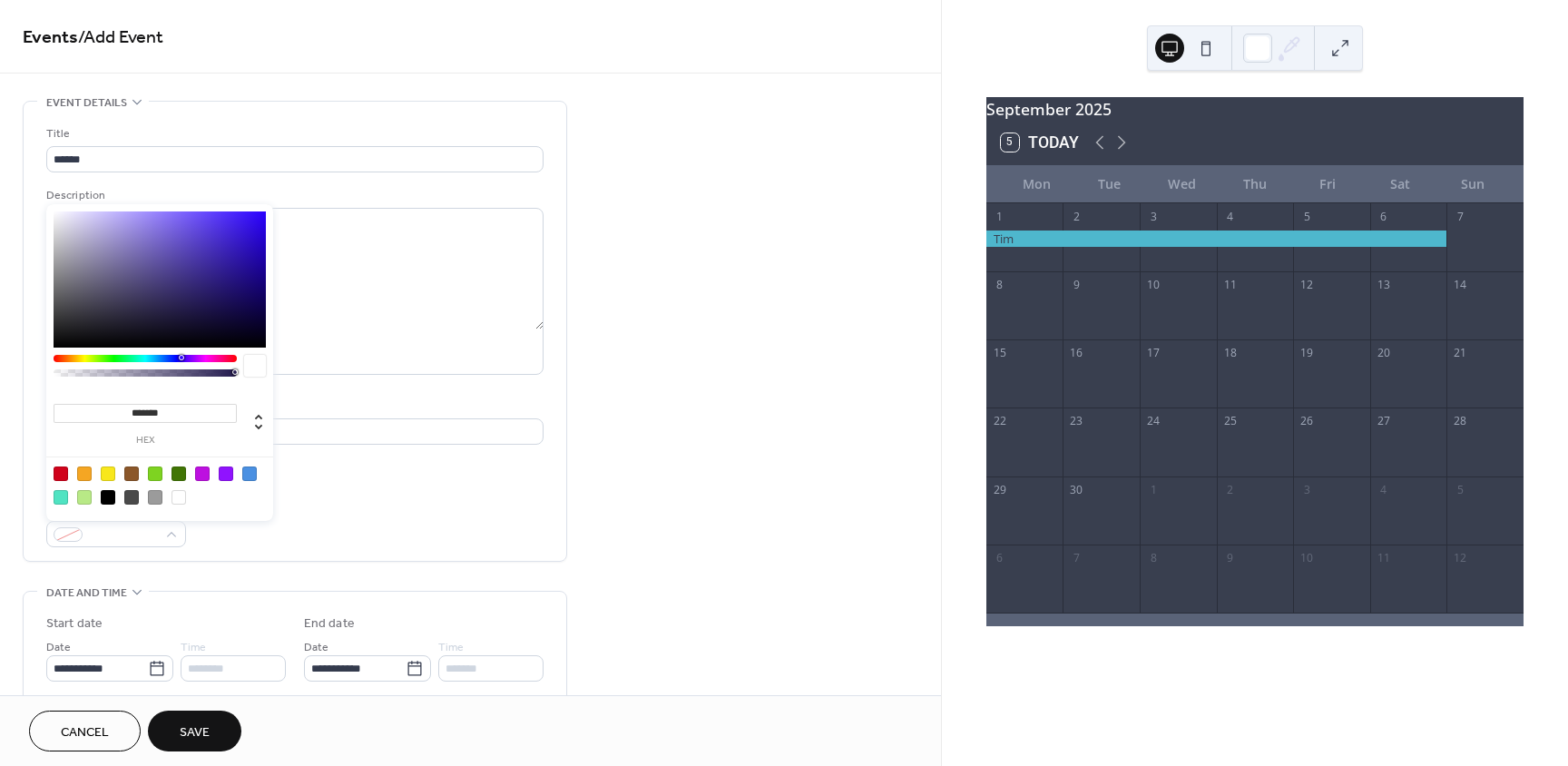 type on "*******" 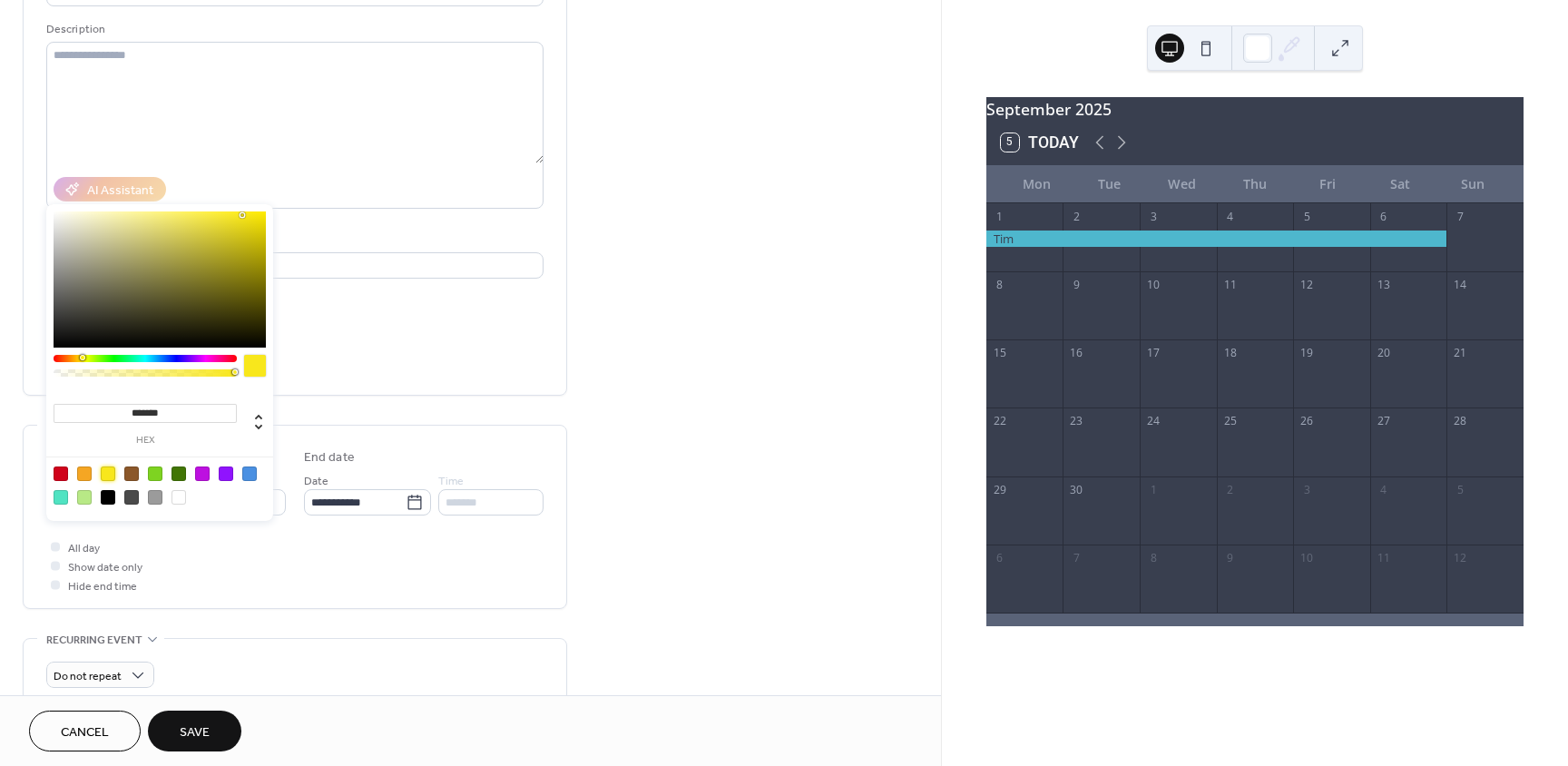 scroll, scrollTop: 272, scrollLeft: 0, axis: vertical 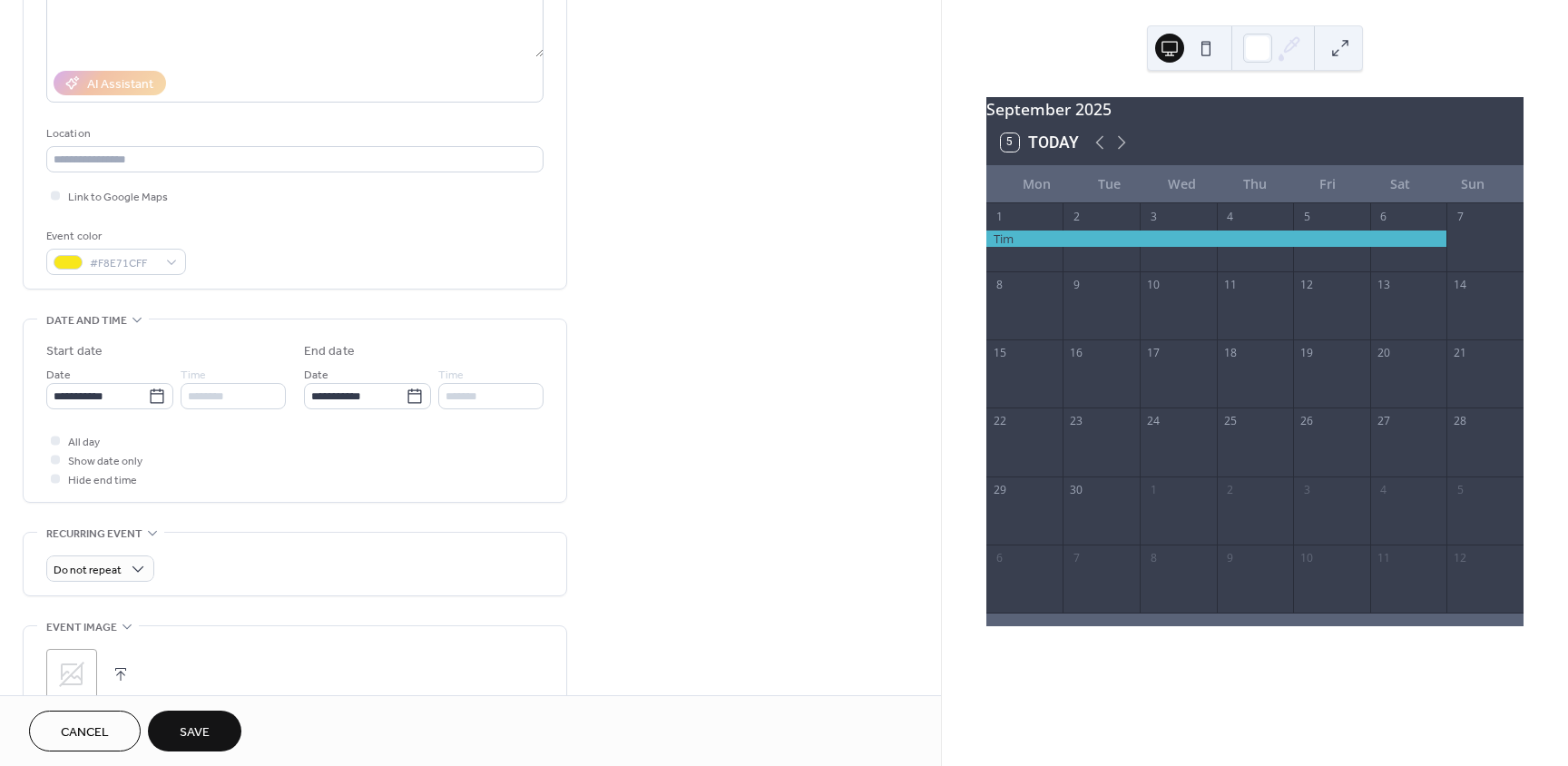 click on "Save" at bounding box center (194, 731) 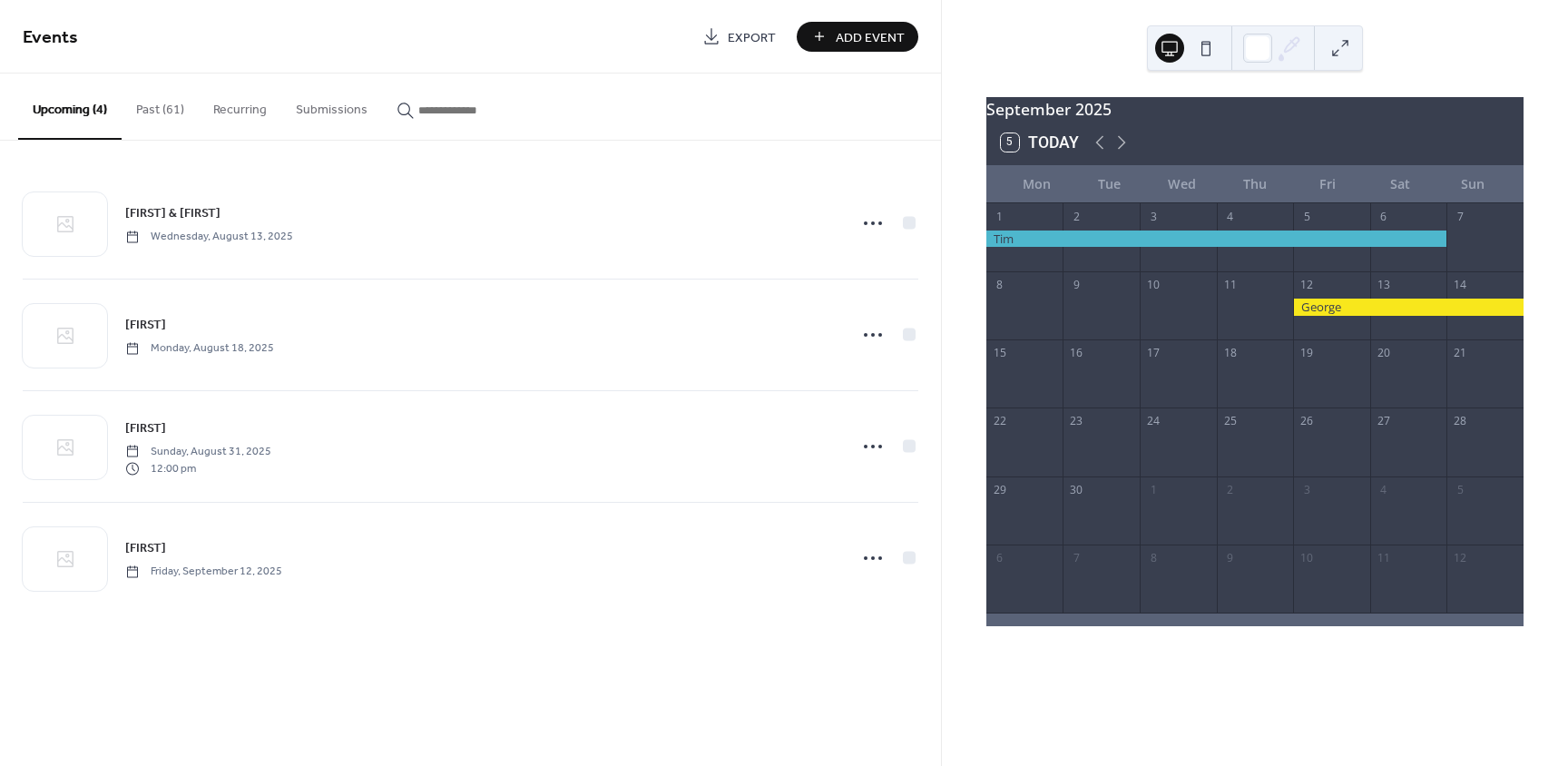 click on "Add Event" at bounding box center (858, 36) 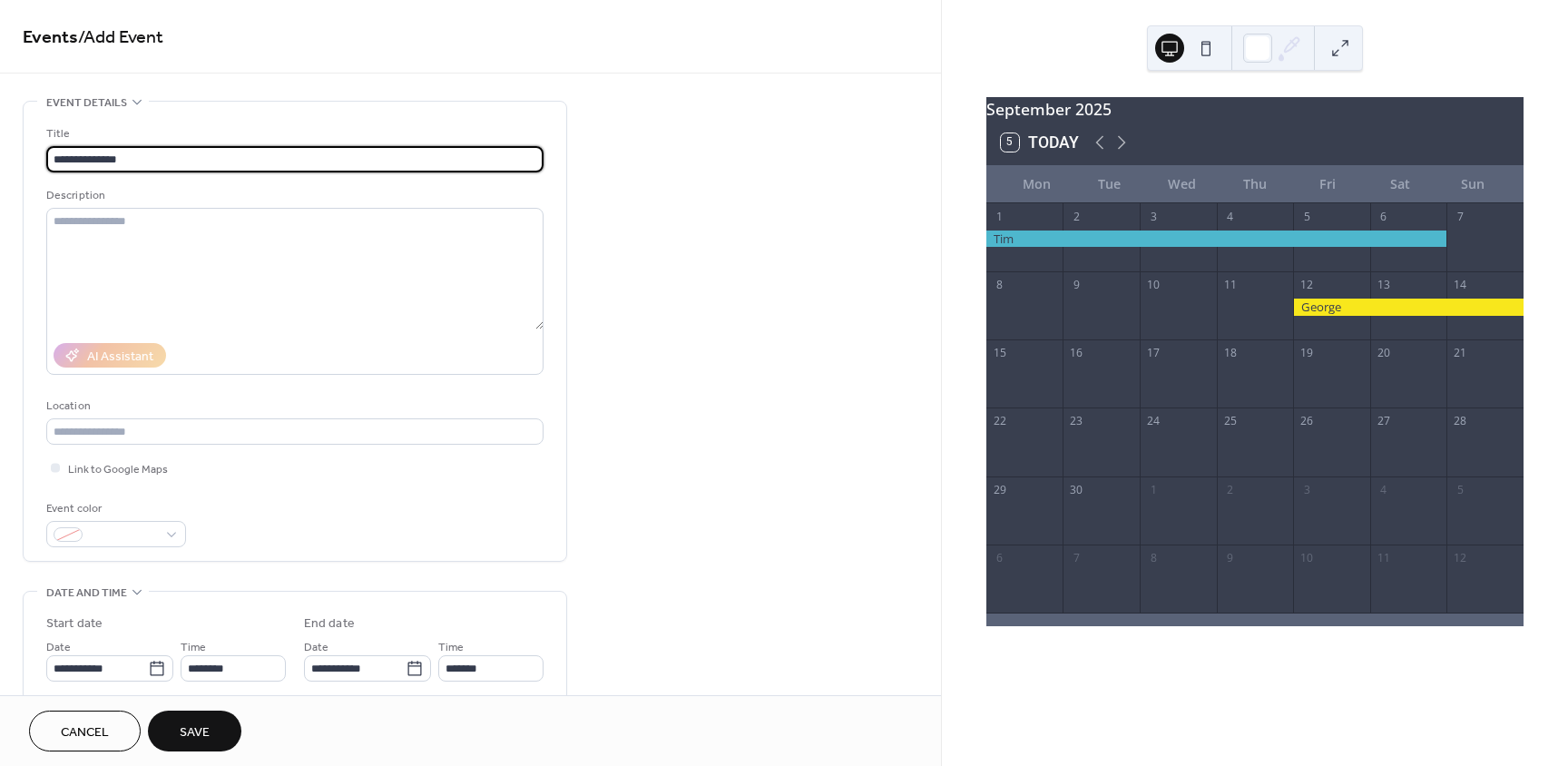 click on "**********" at bounding box center (295, 159) 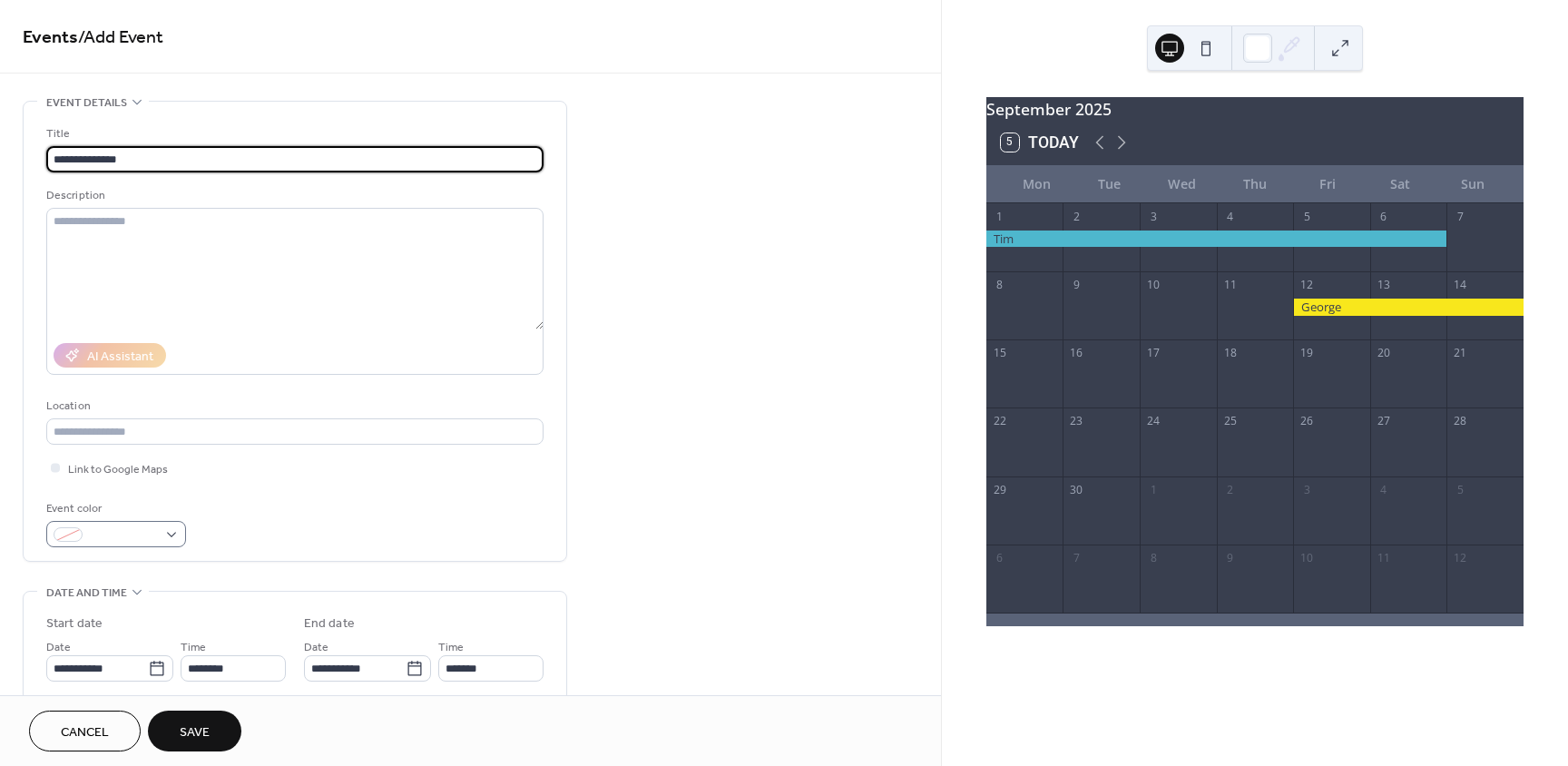 type on "**********" 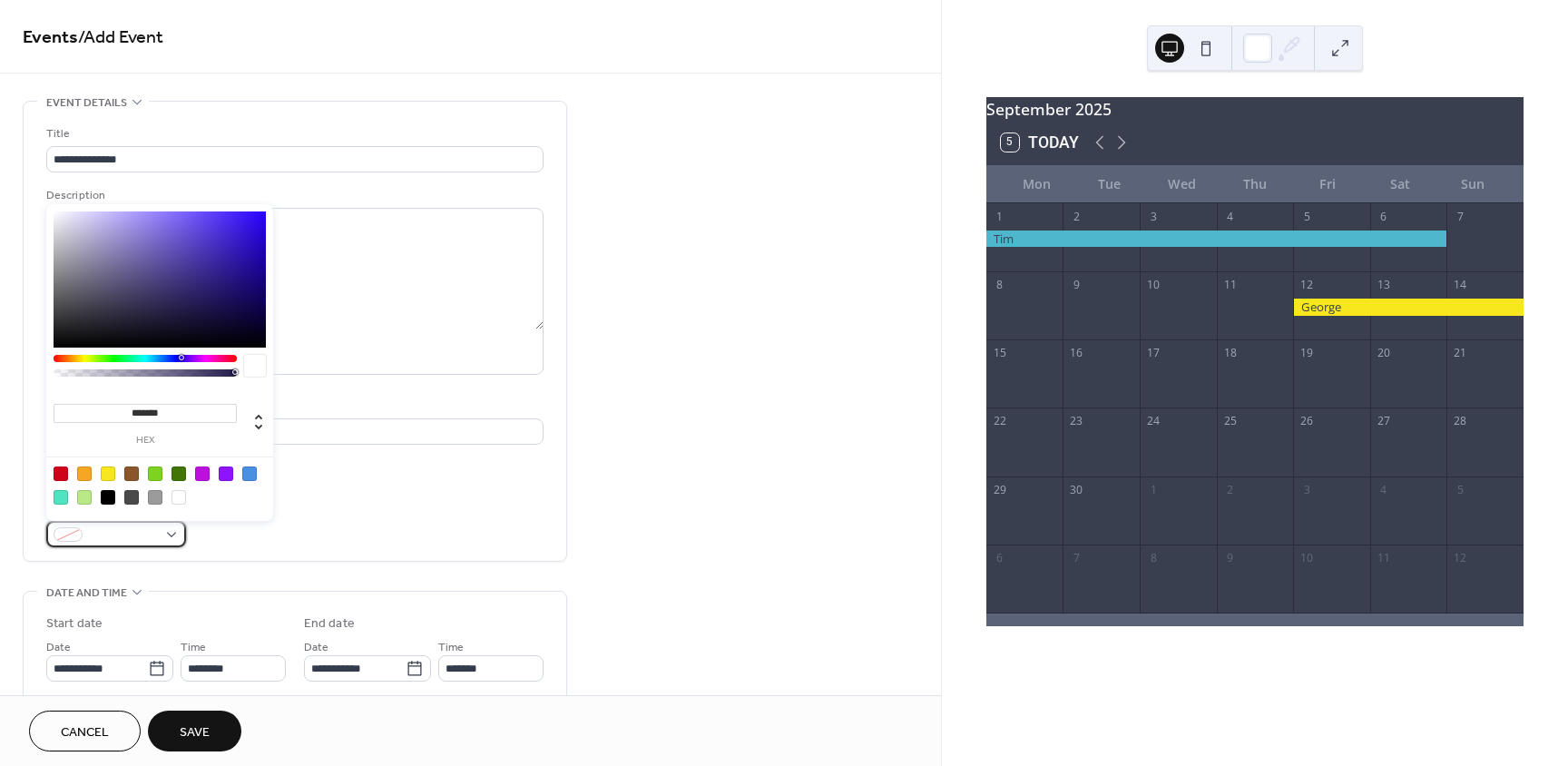 click at bounding box center [116, 534] 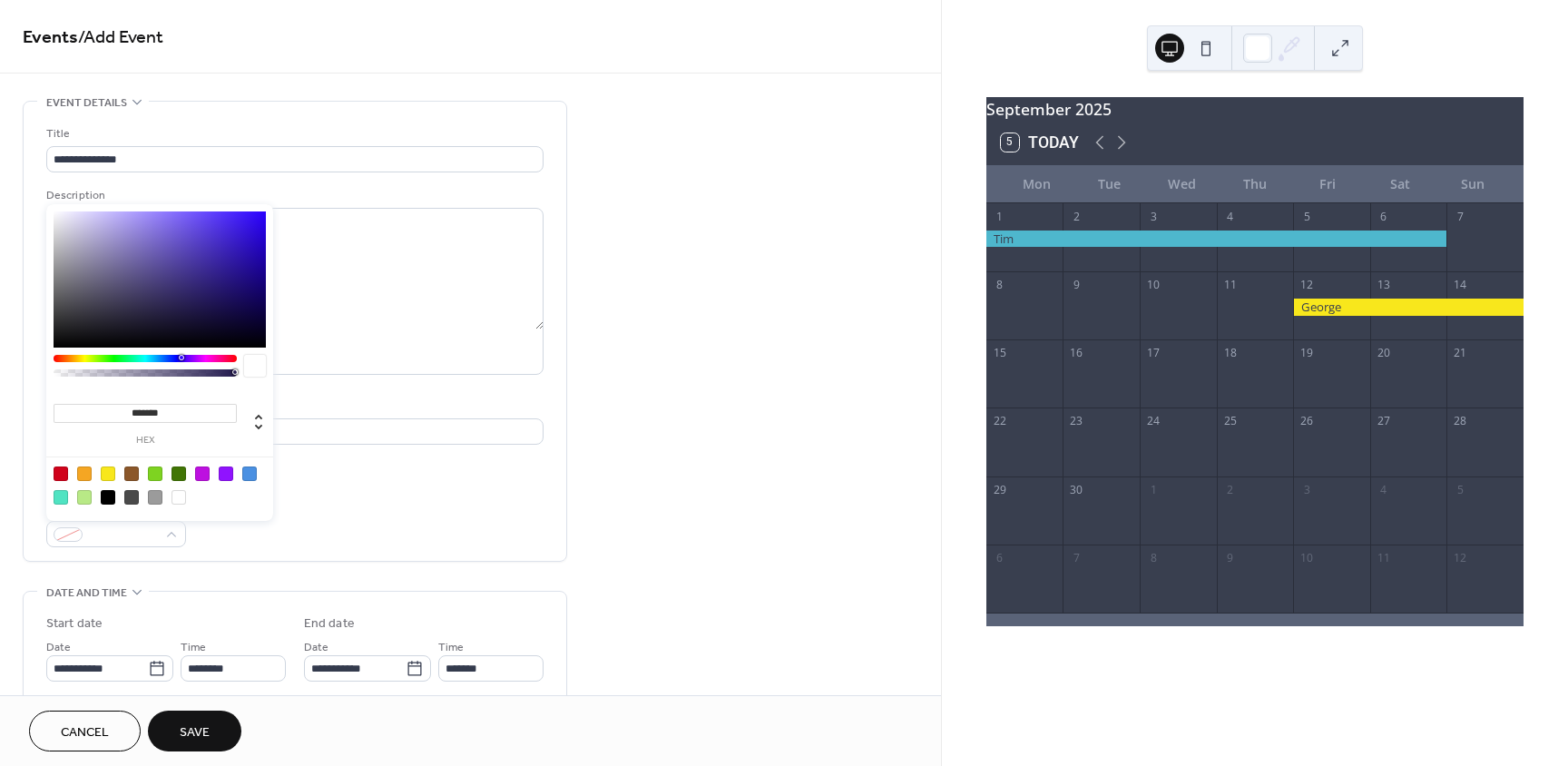 click at bounding box center (108, 474) 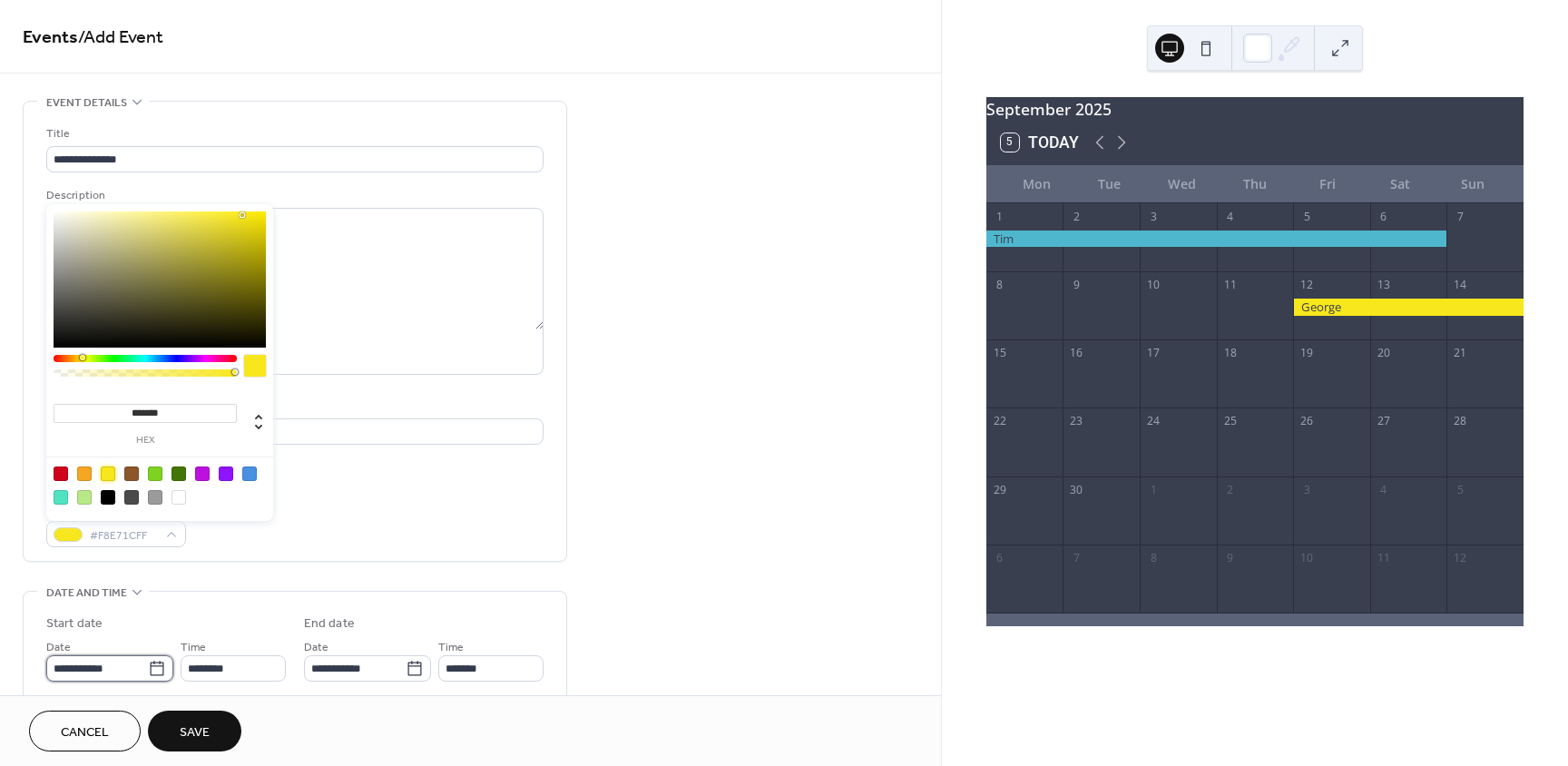 click on "**********" at bounding box center [97, 668] 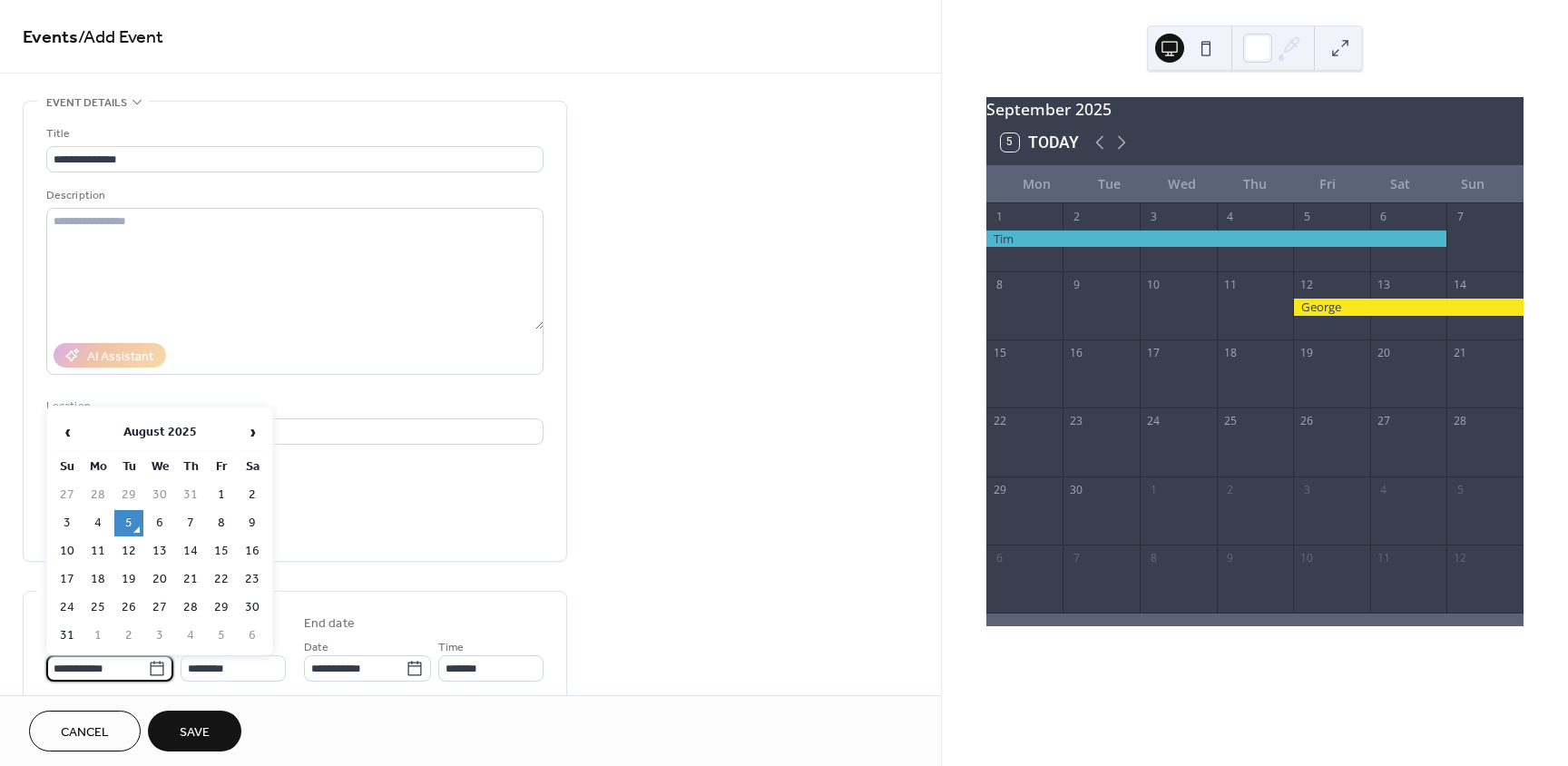 click 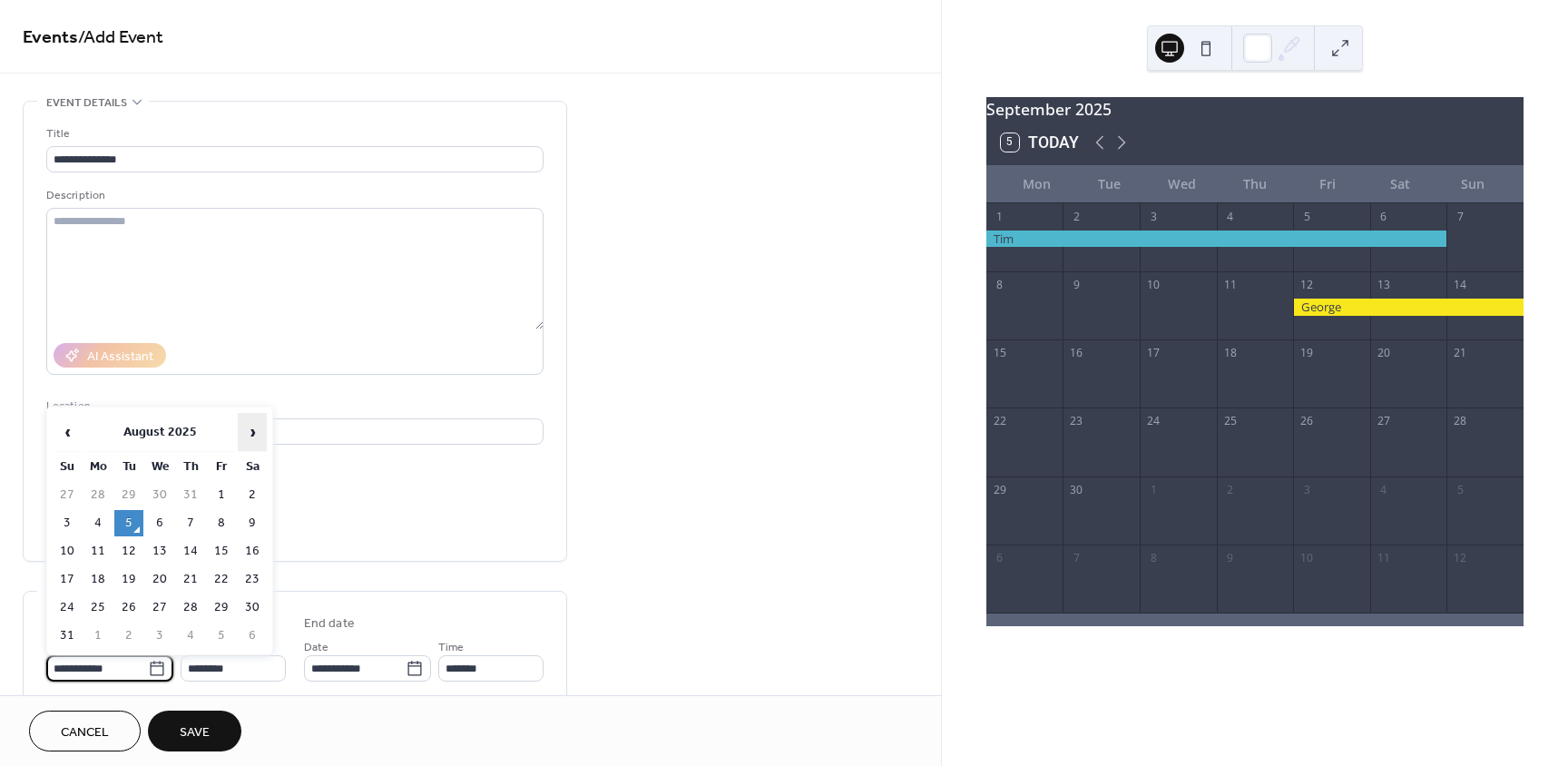 click on "›" at bounding box center [252, 432] 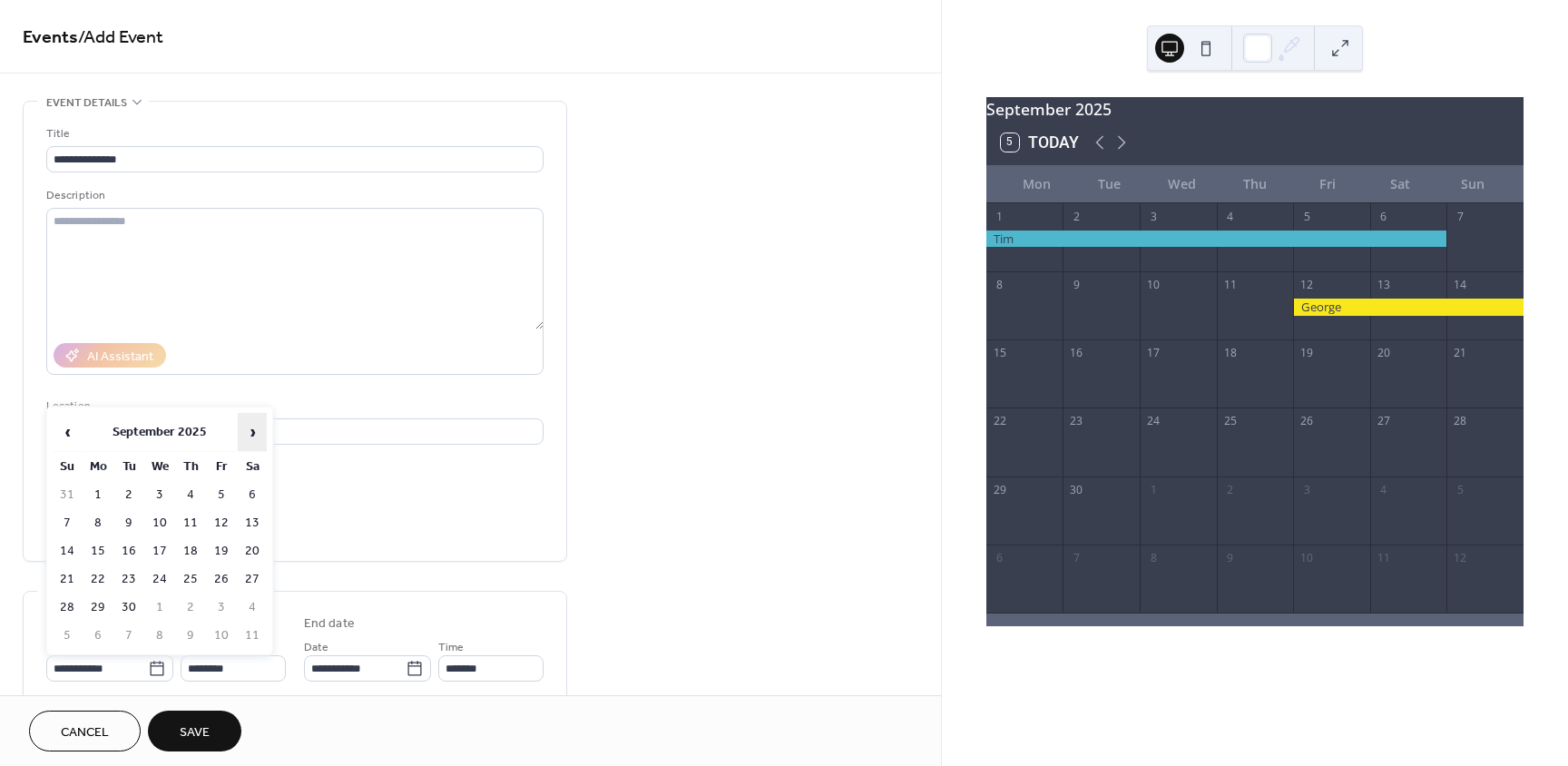 click on "›" at bounding box center [252, 432] 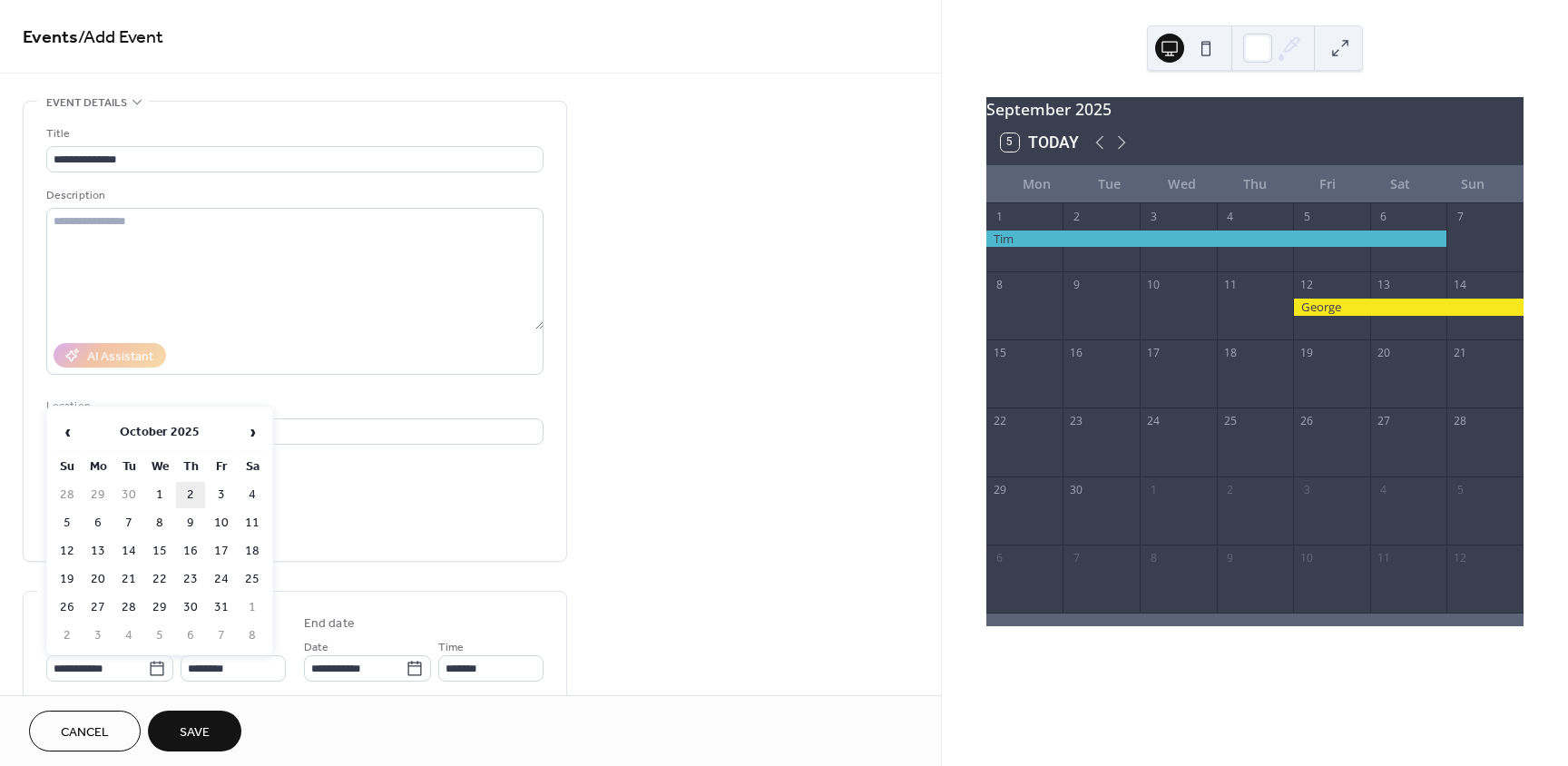 click on "2" at bounding box center [191, 495] 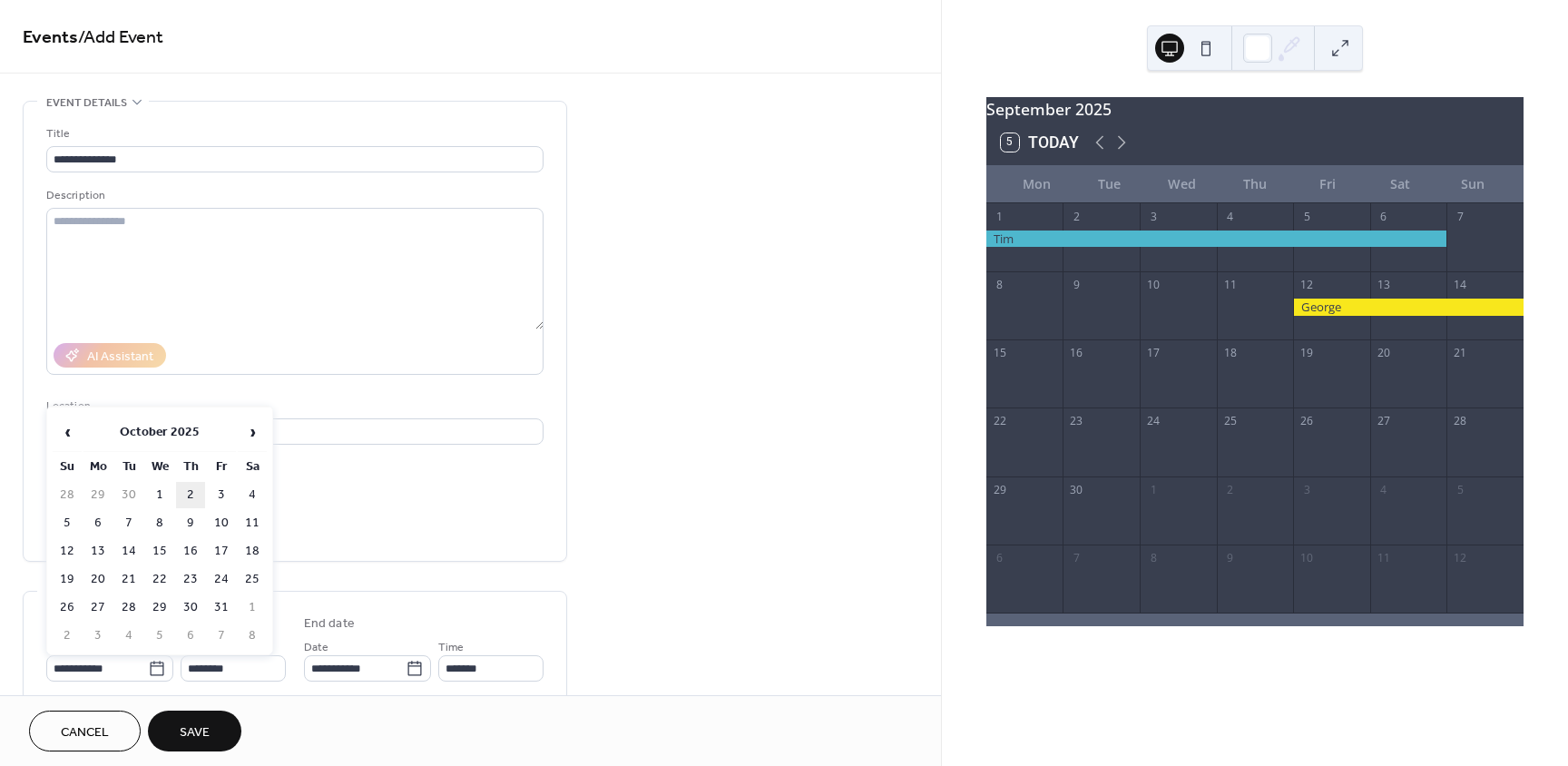 type on "**********" 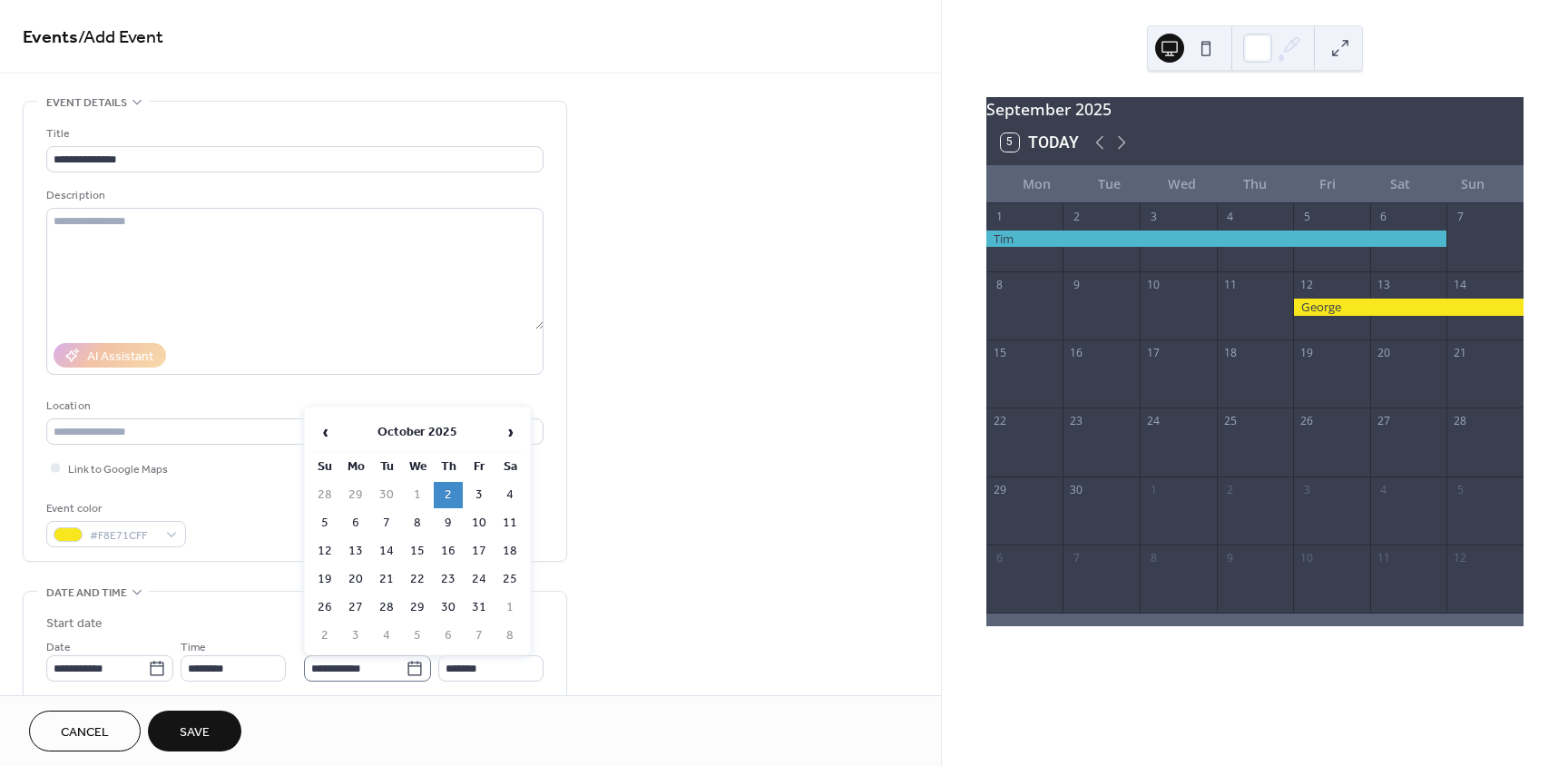 click 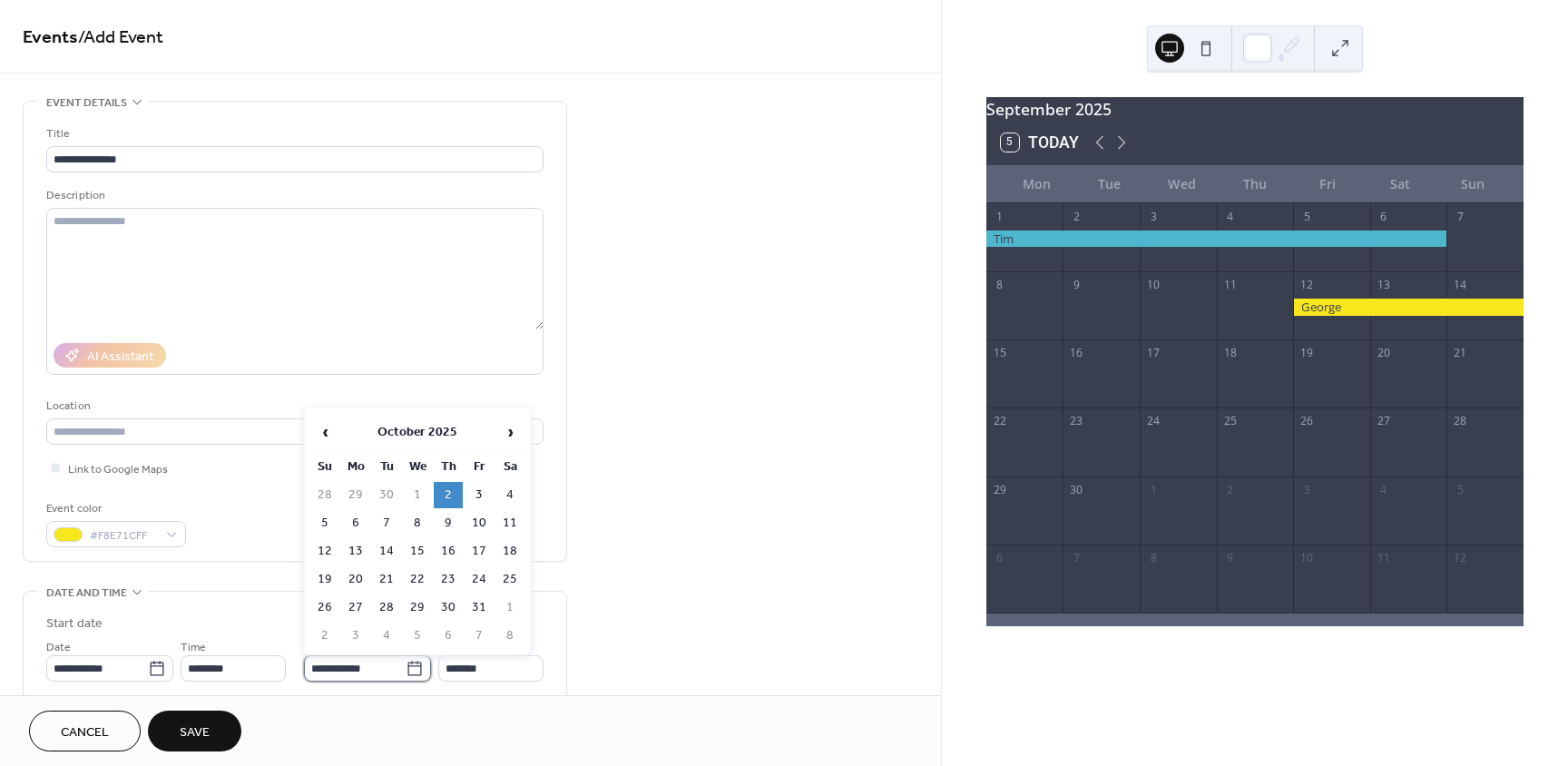 click on "**********" at bounding box center (355, 668) 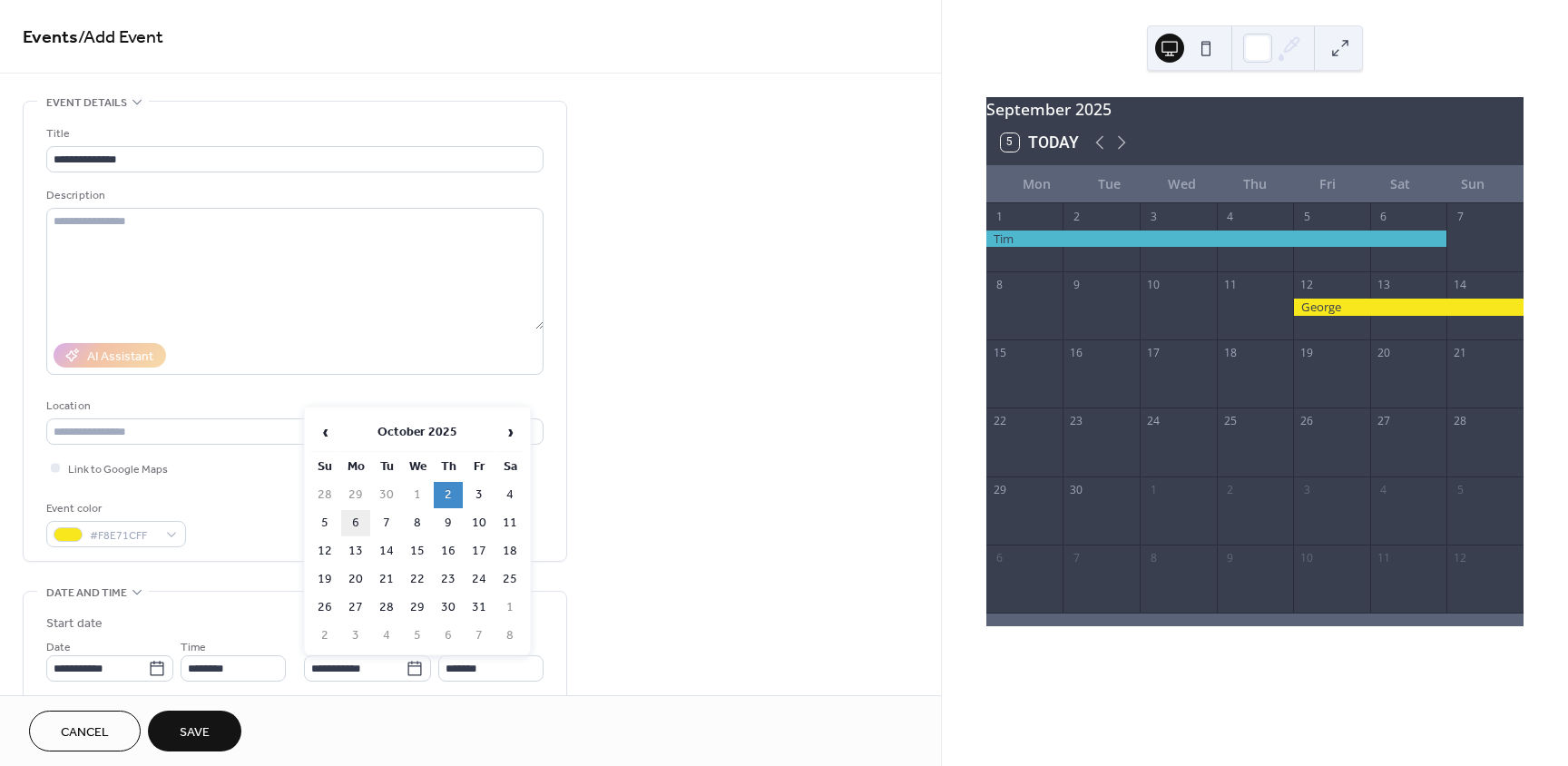 click on "6" at bounding box center (356, 523) 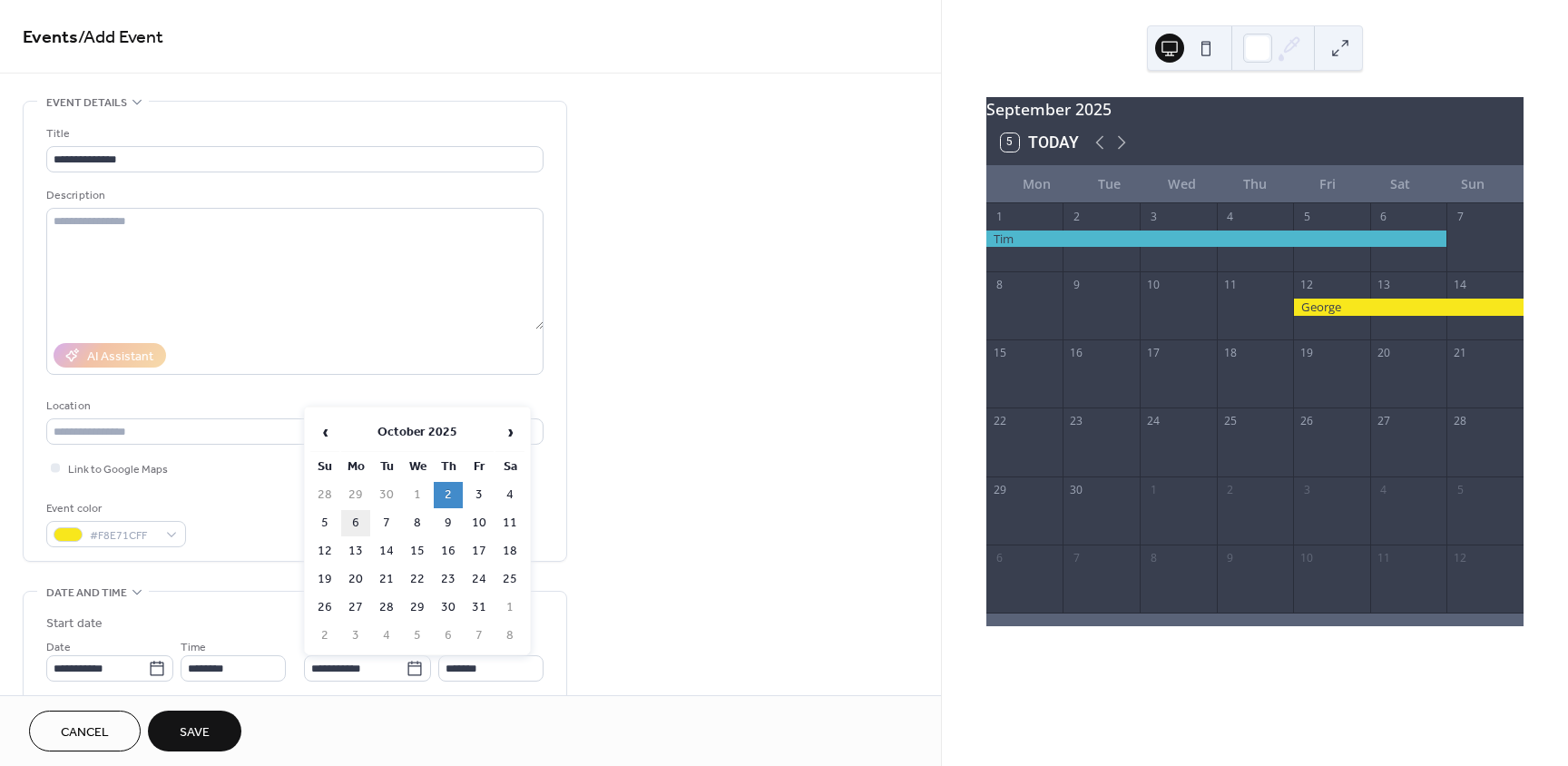 type on "**********" 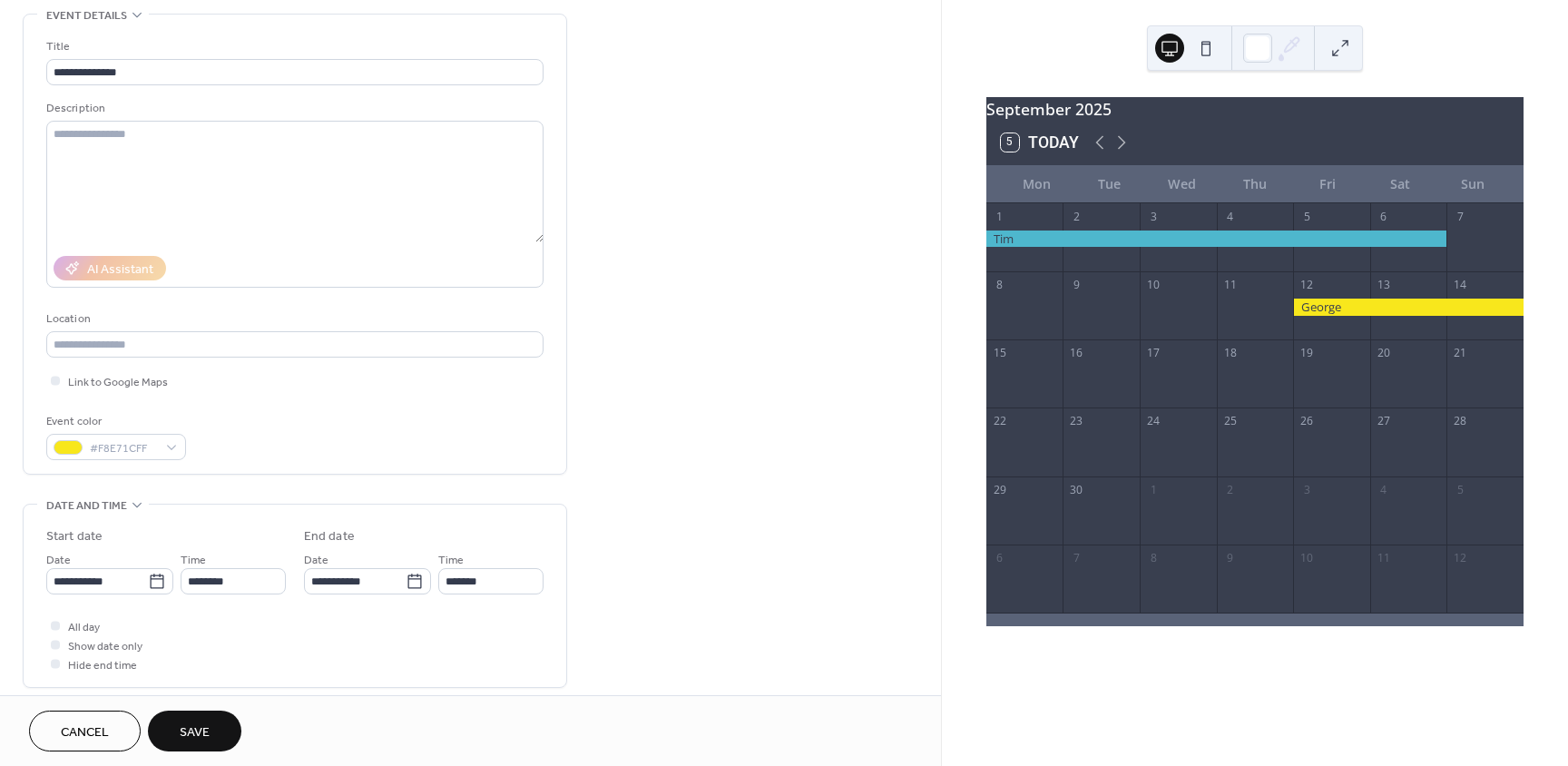 scroll, scrollTop: 91, scrollLeft: 0, axis: vertical 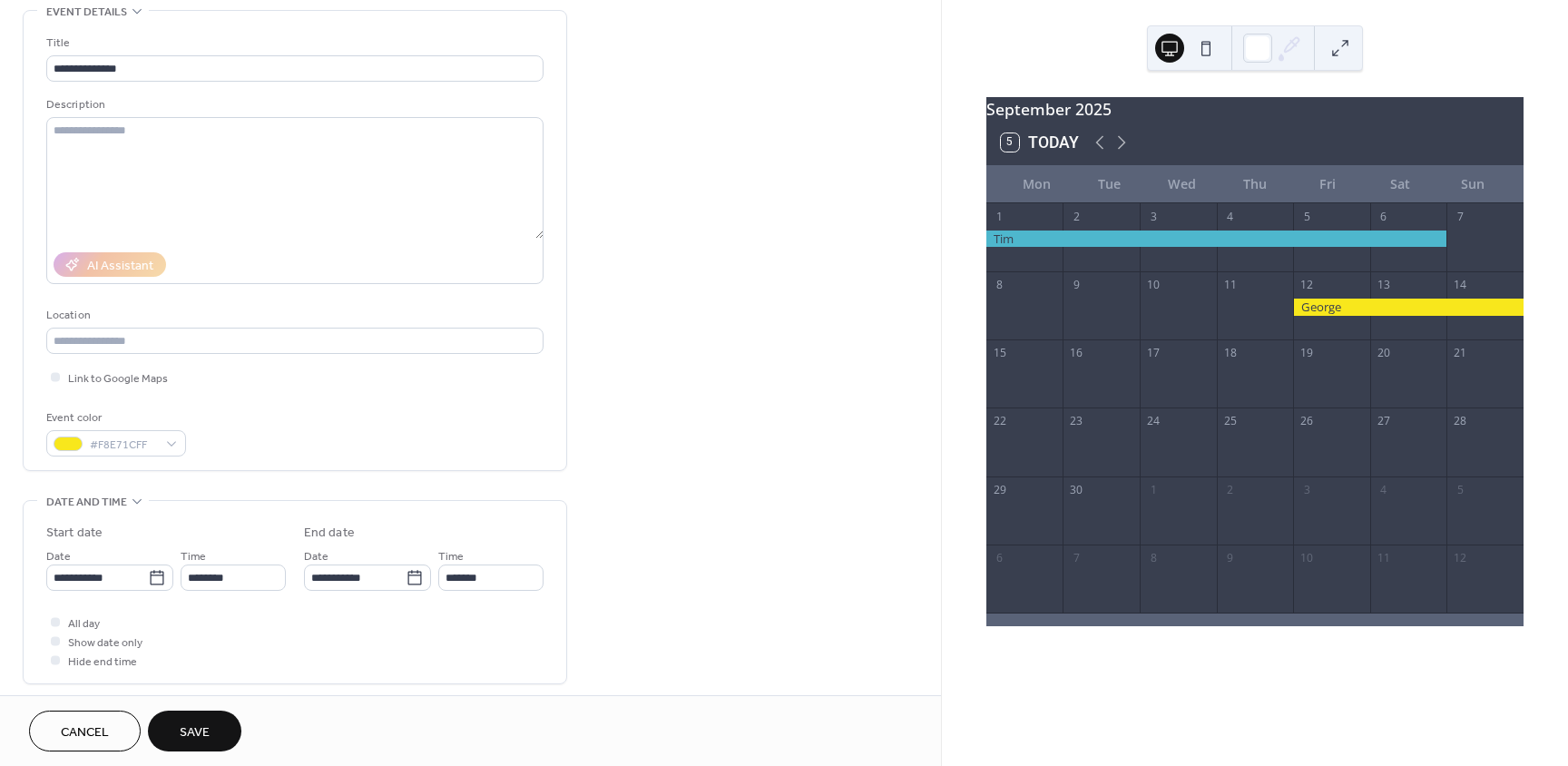 click on "All day Show date only Hide end time" at bounding box center (295, 641) 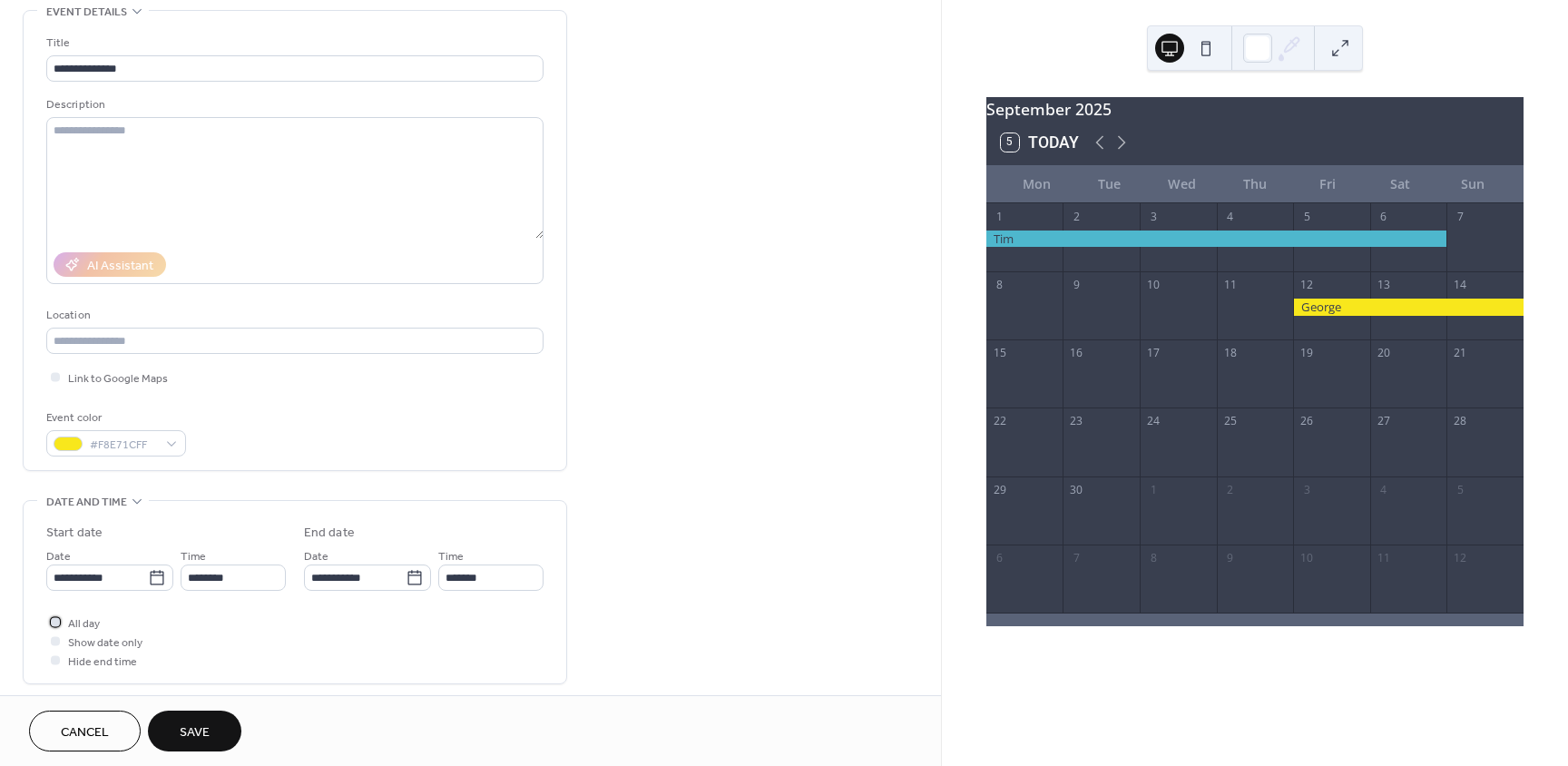 click on "All day" at bounding box center [83, 624] 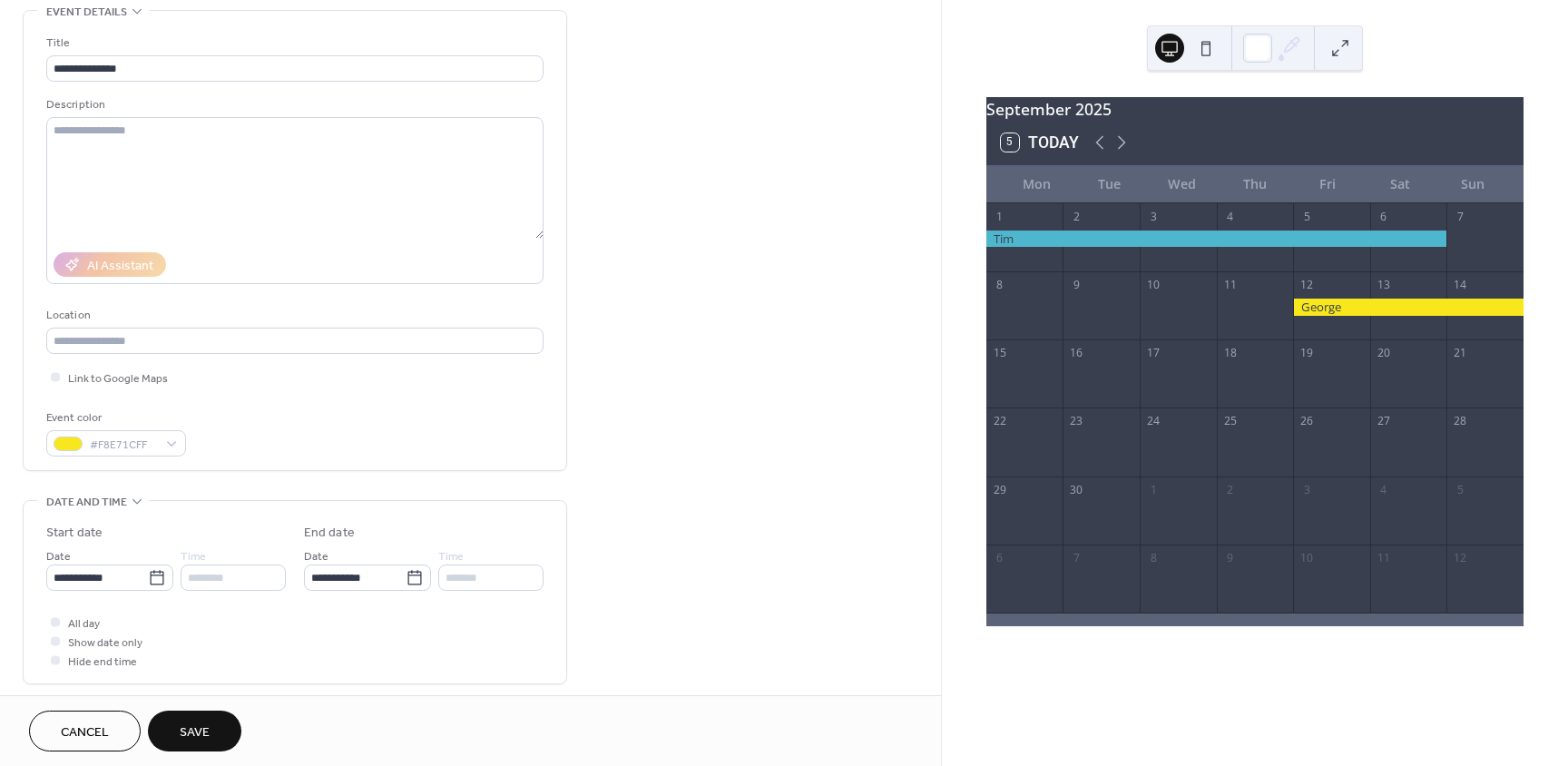 click on "Save" at bounding box center [194, 731] 